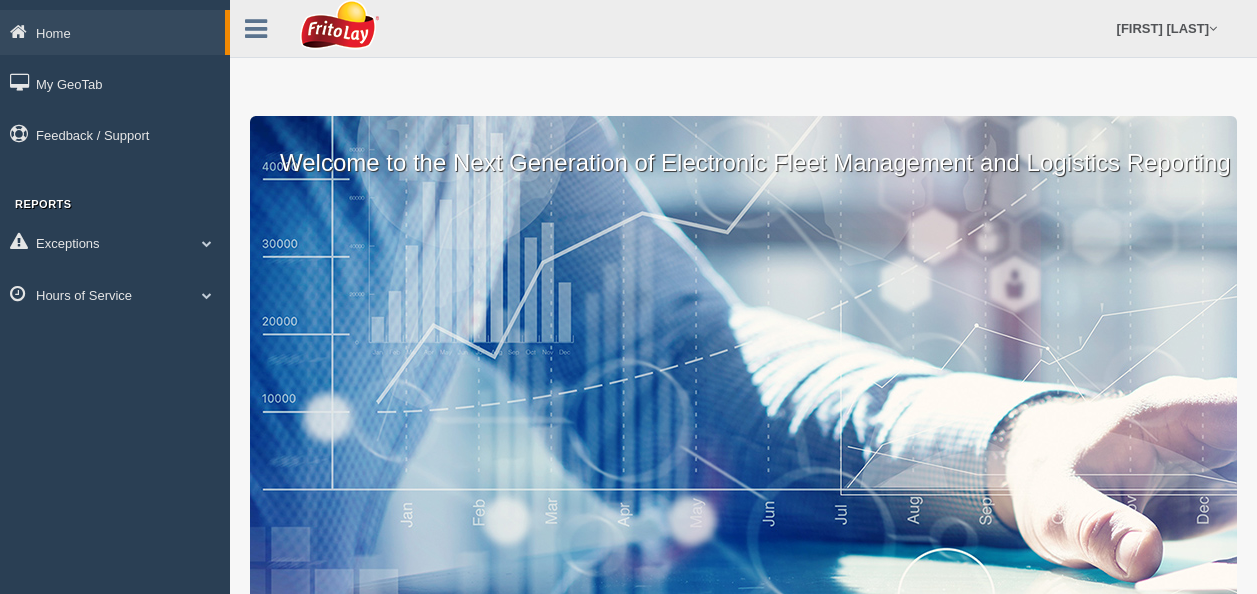 scroll, scrollTop: 0, scrollLeft: 0, axis: both 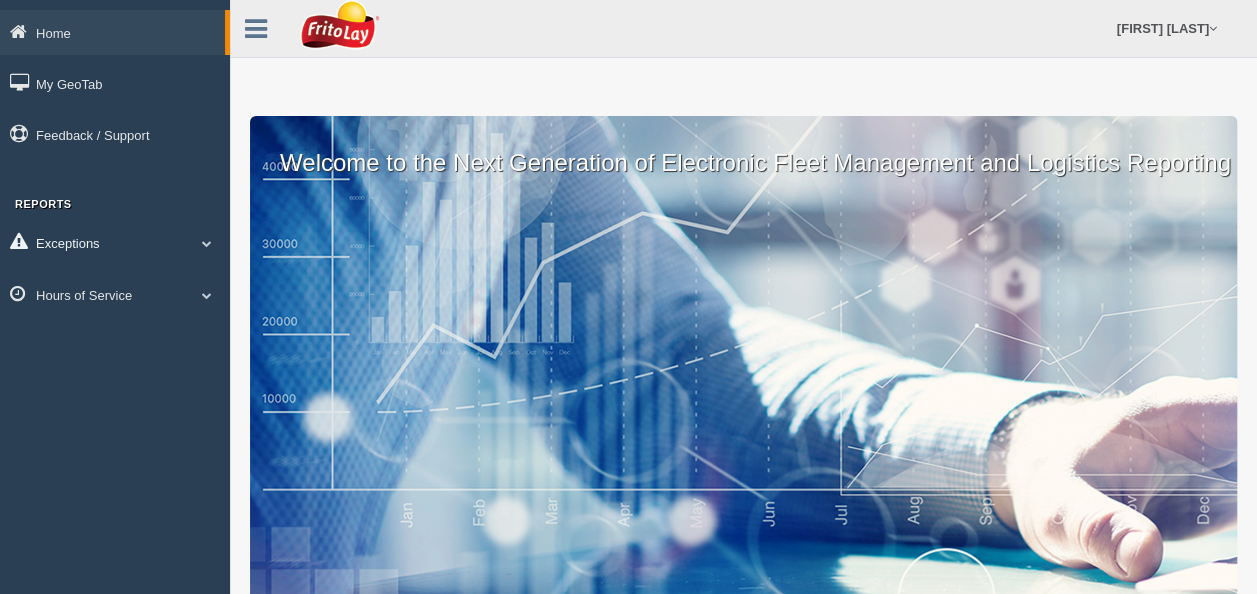 click at bounding box center [207, 243] 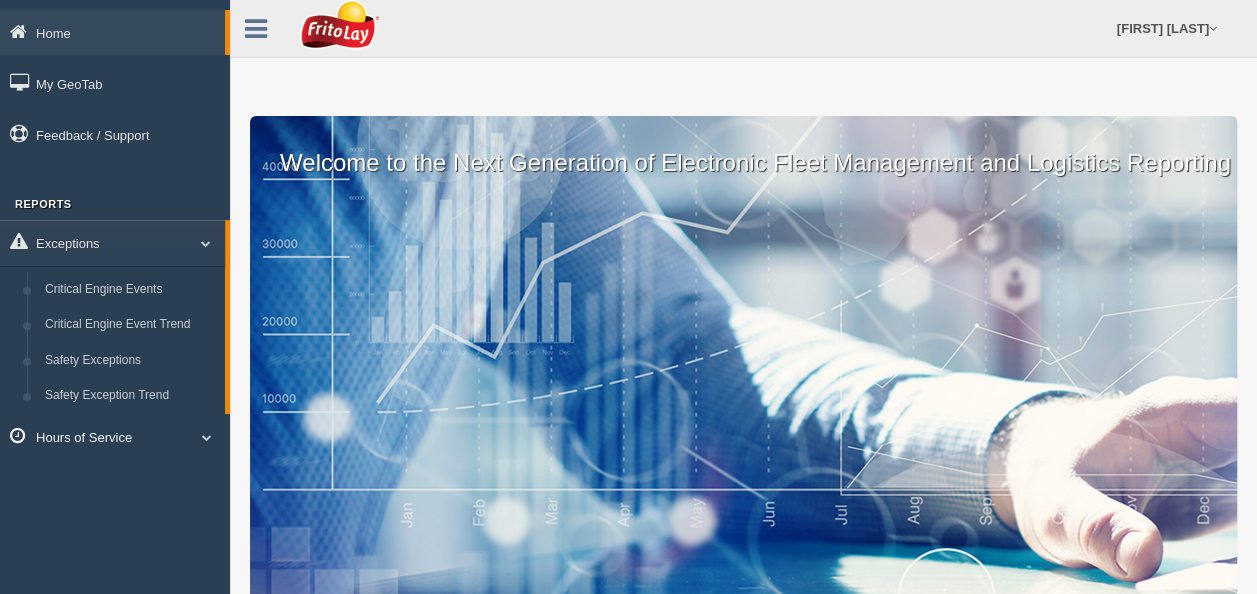 click on "Hours of Service" at bounding box center (112, 32) 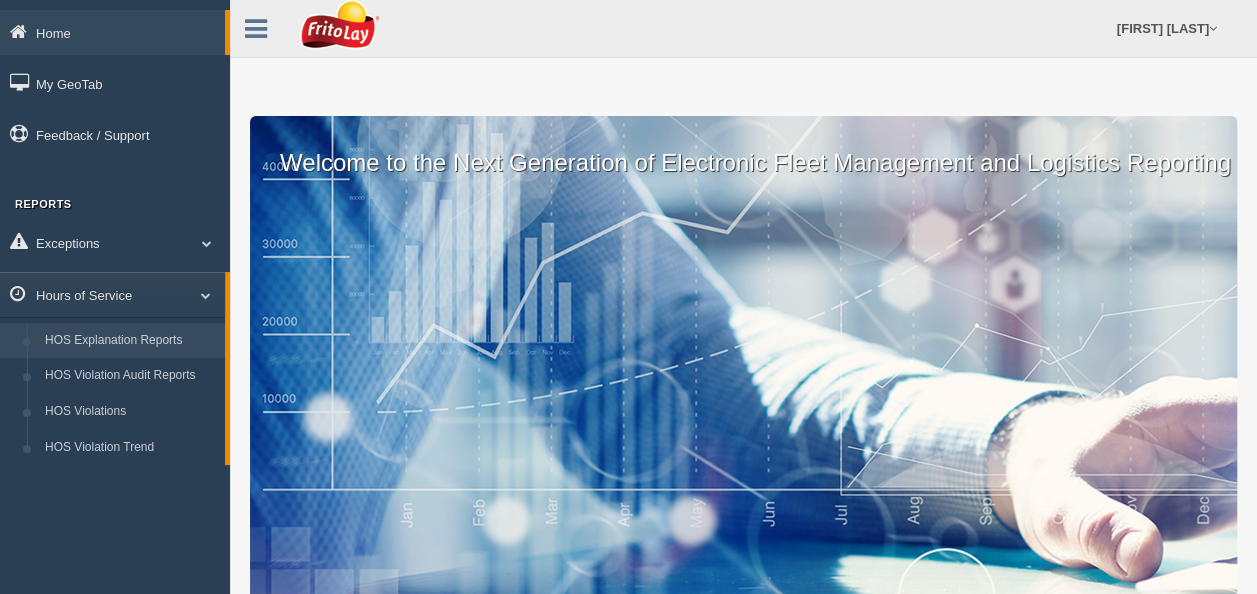 click on "HOS Explanation Reports" at bounding box center (130, 341) 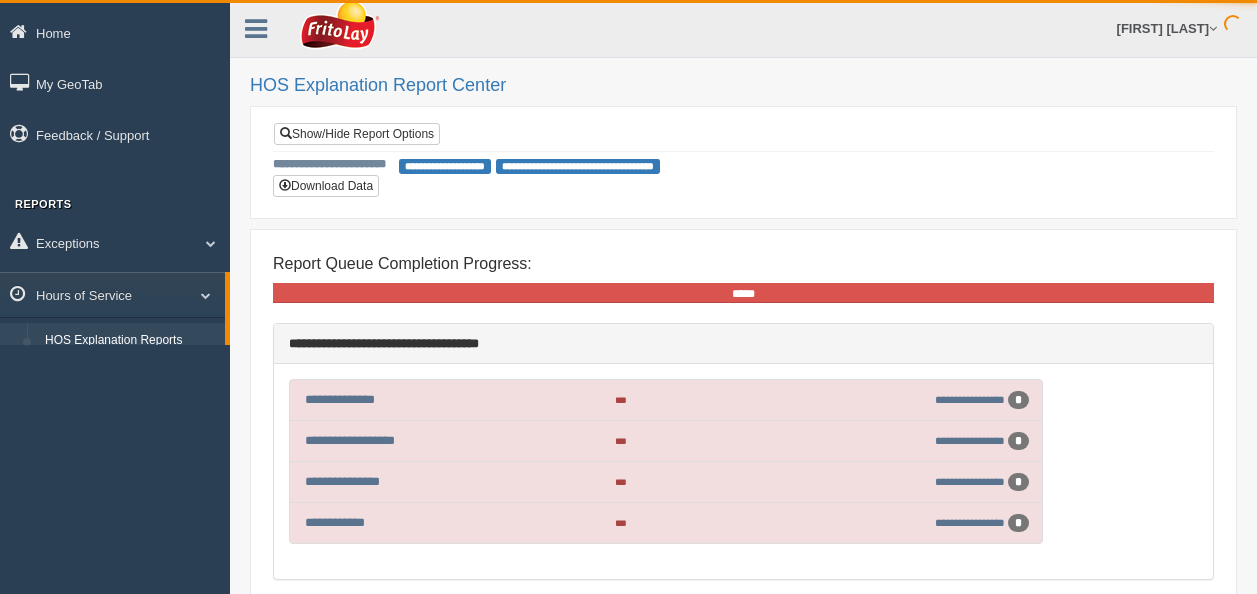 scroll, scrollTop: 0, scrollLeft: 0, axis: both 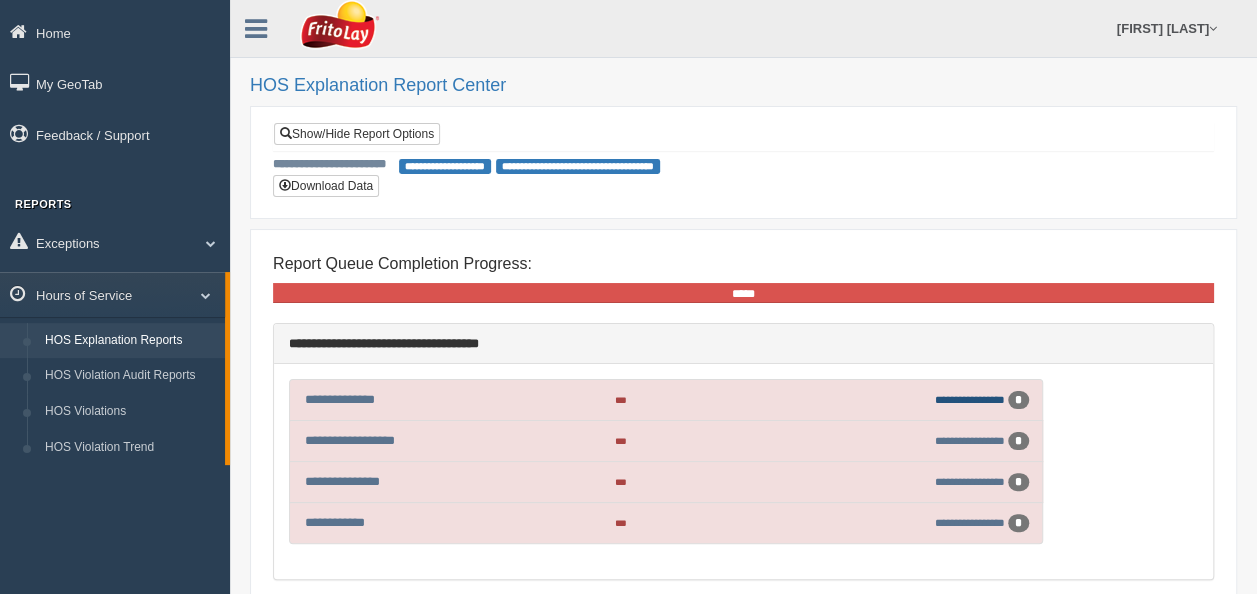 click on "**********" at bounding box center (970, 399) 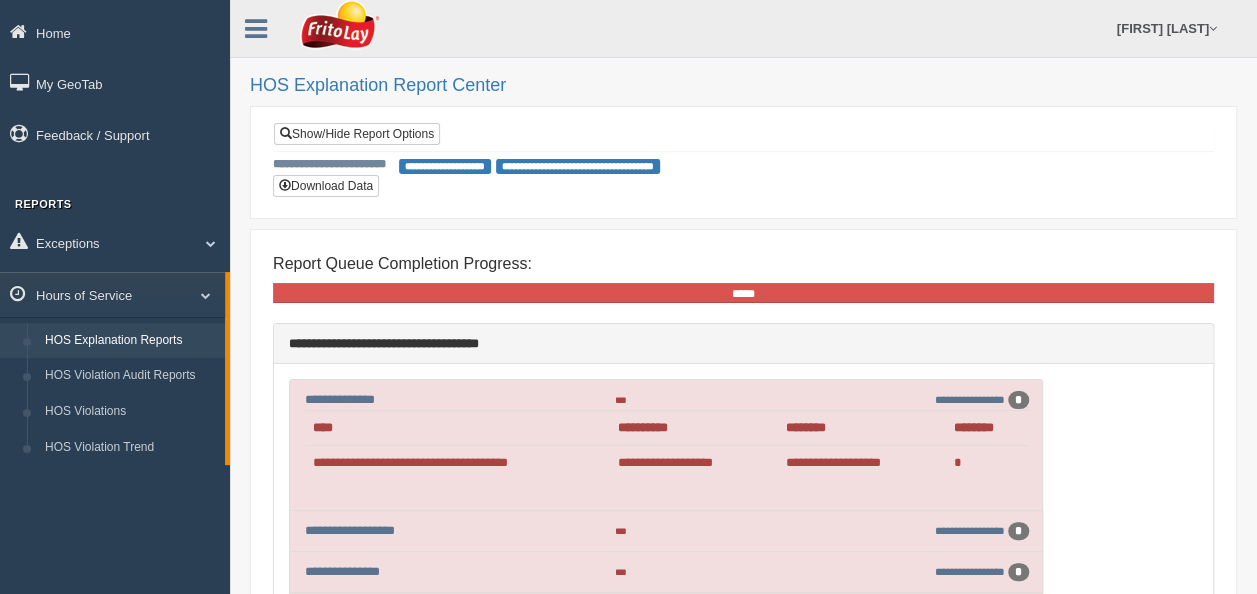 click on "**********" at bounding box center [457, 463] 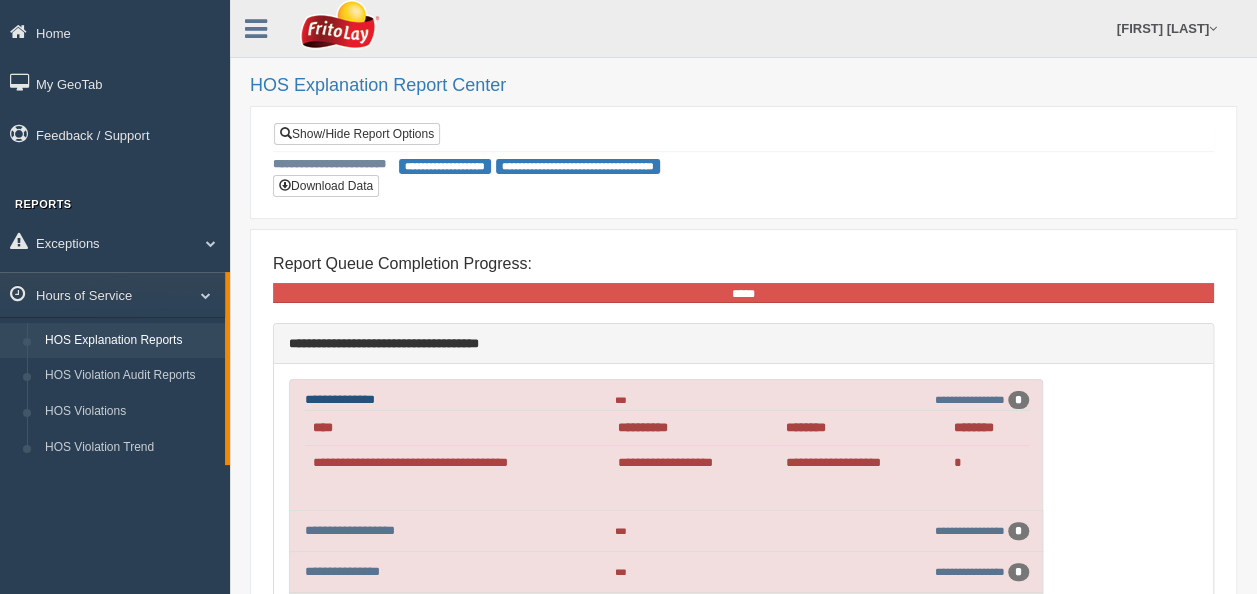 click on "**********" at bounding box center (340, 399) 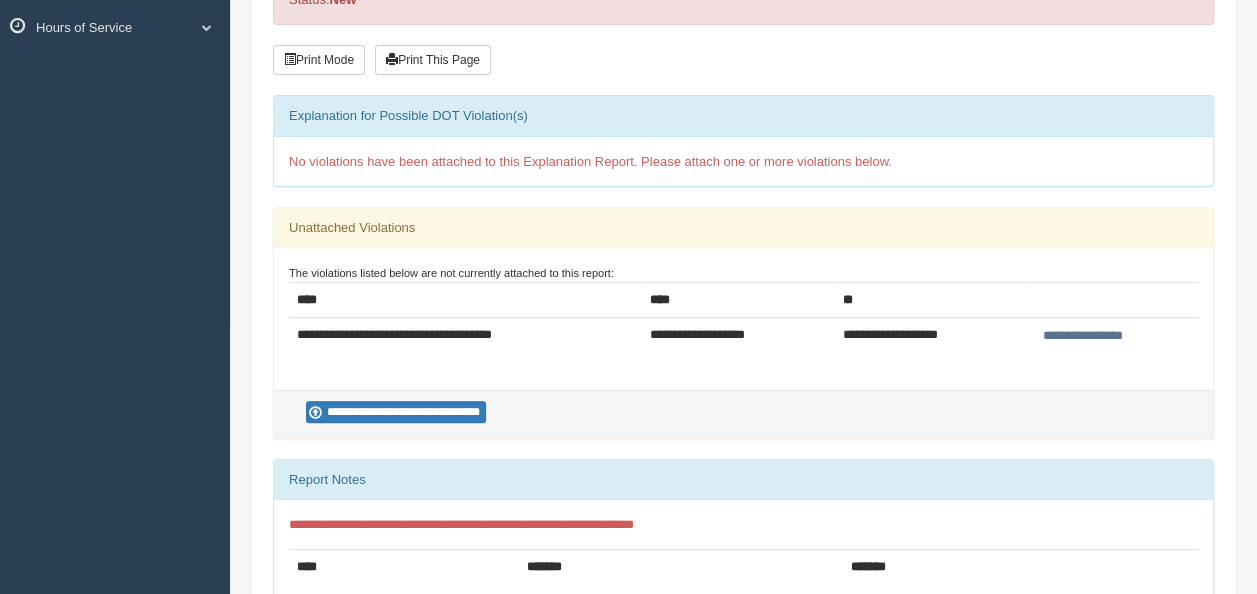 scroll, scrollTop: 300, scrollLeft: 0, axis: vertical 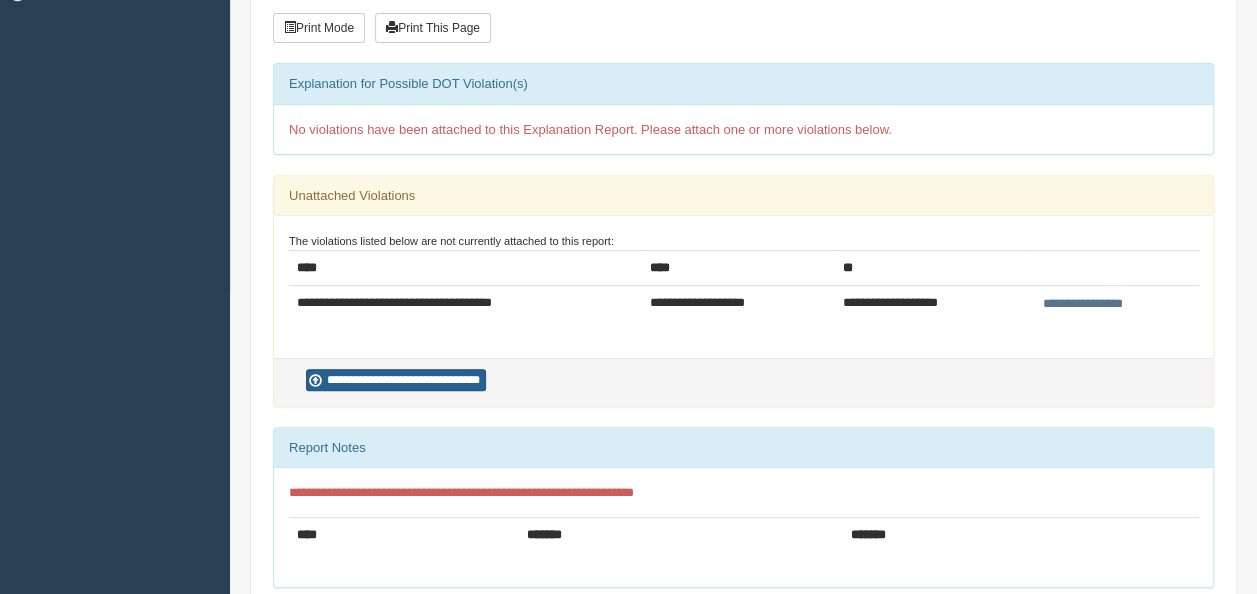 click on "**********" at bounding box center (396, 380) 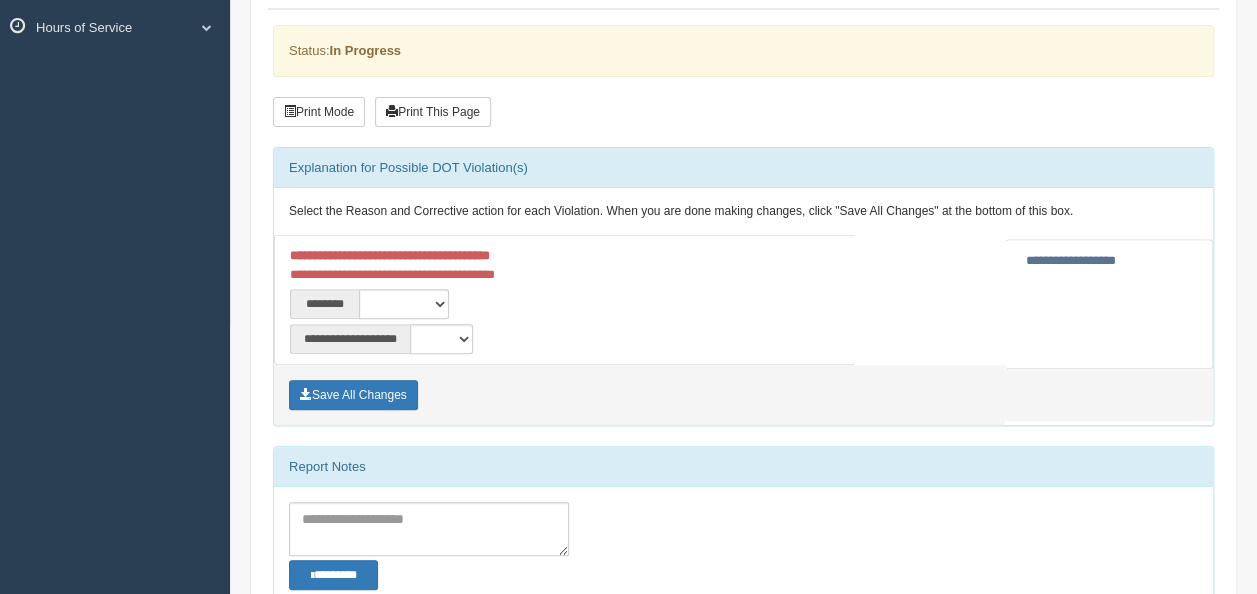scroll, scrollTop: 300, scrollLeft: 0, axis: vertical 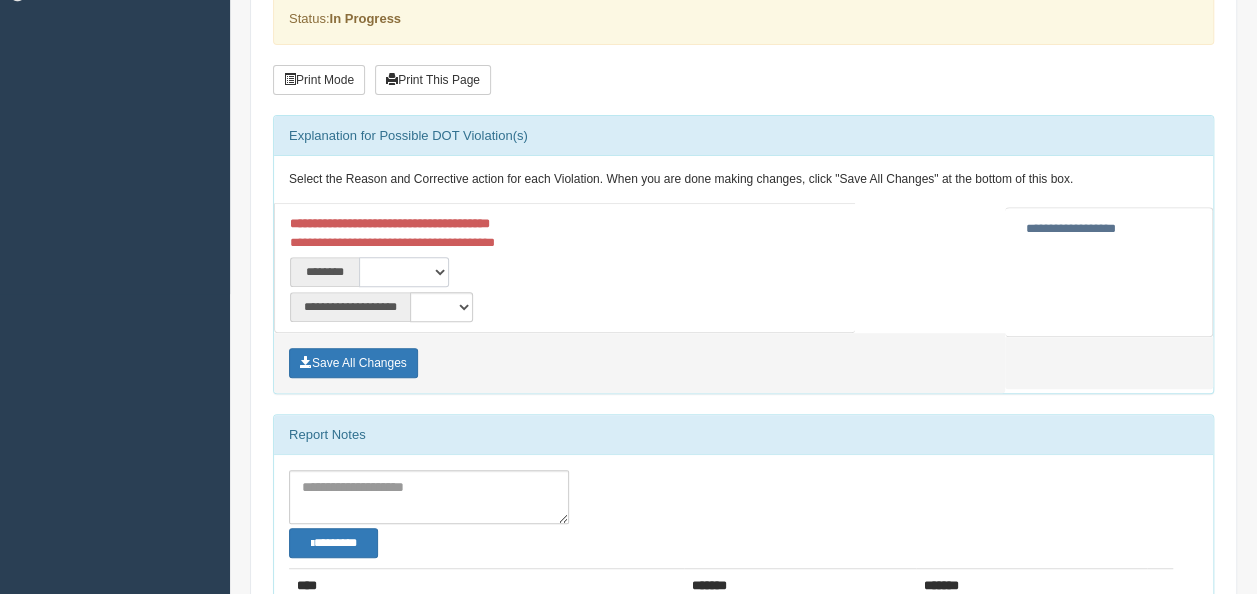 click on "**********" at bounding box center [404, 272] 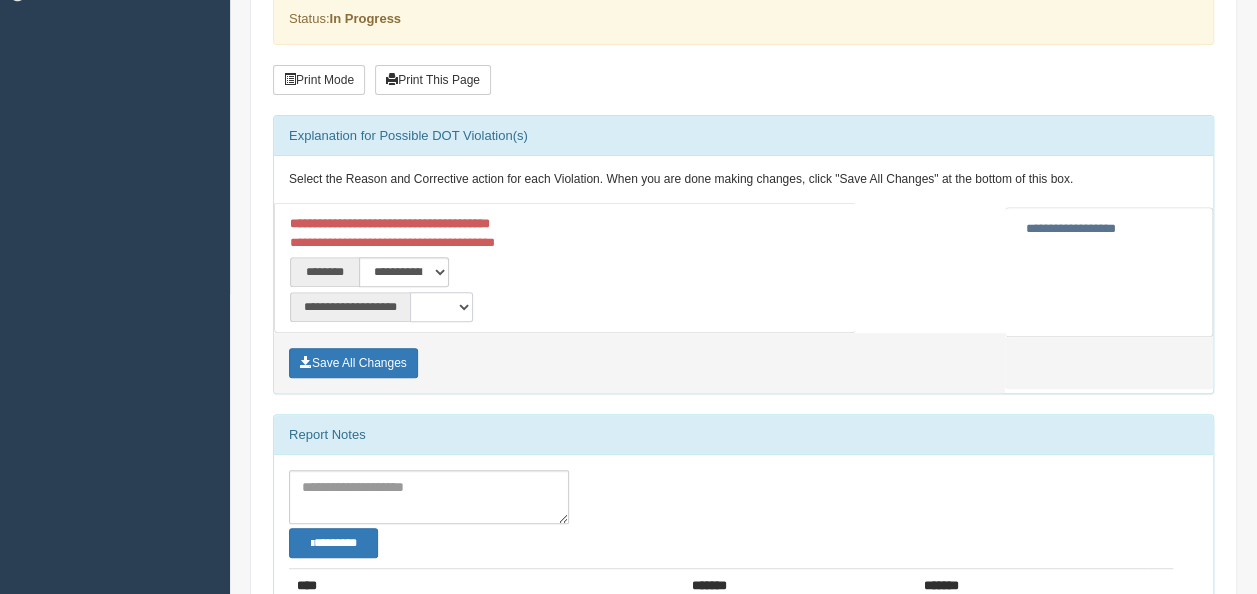 click on "**********" at bounding box center (441, 307) 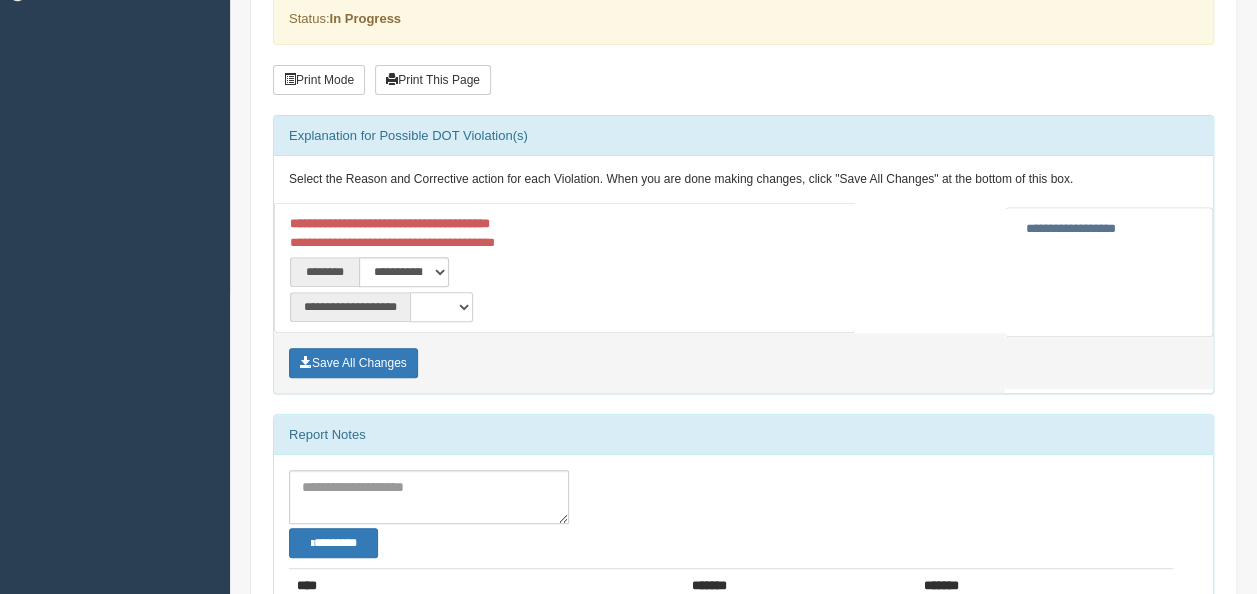 select on "**" 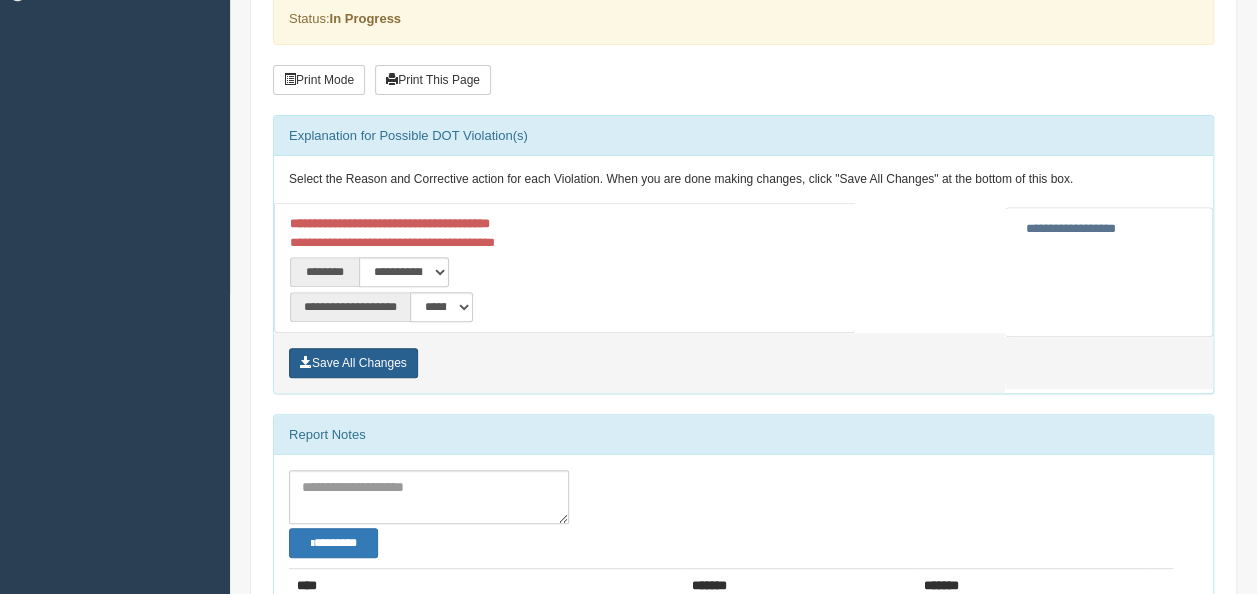 click on "Save All Changes" at bounding box center (353, 363) 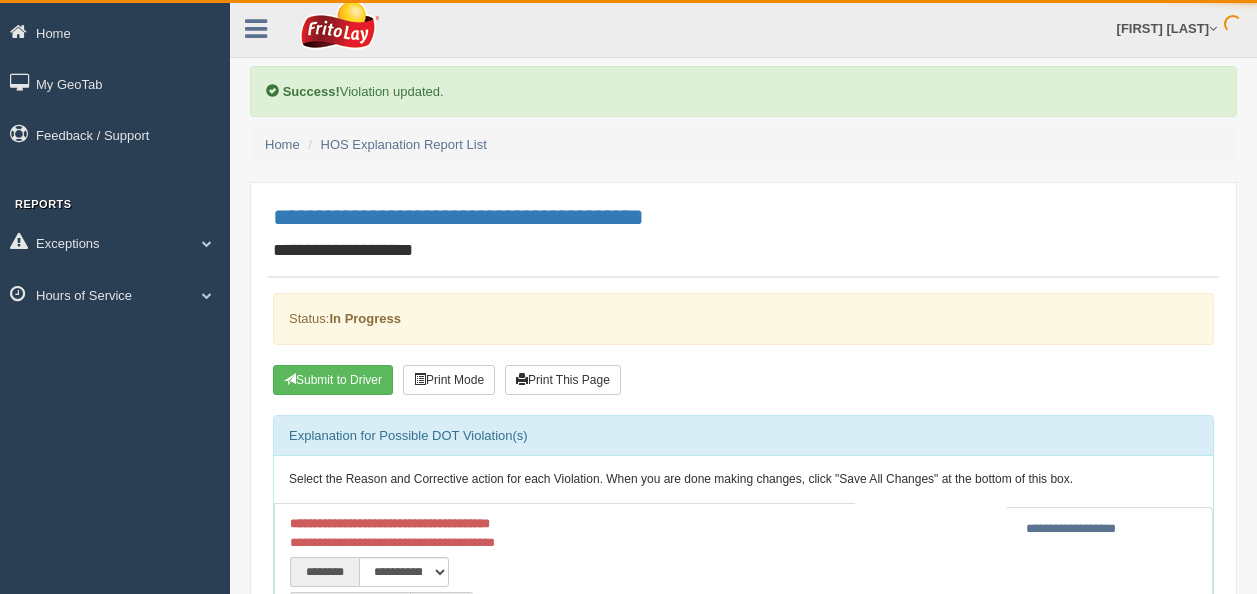 scroll, scrollTop: 0, scrollLeft: 0, axis: both 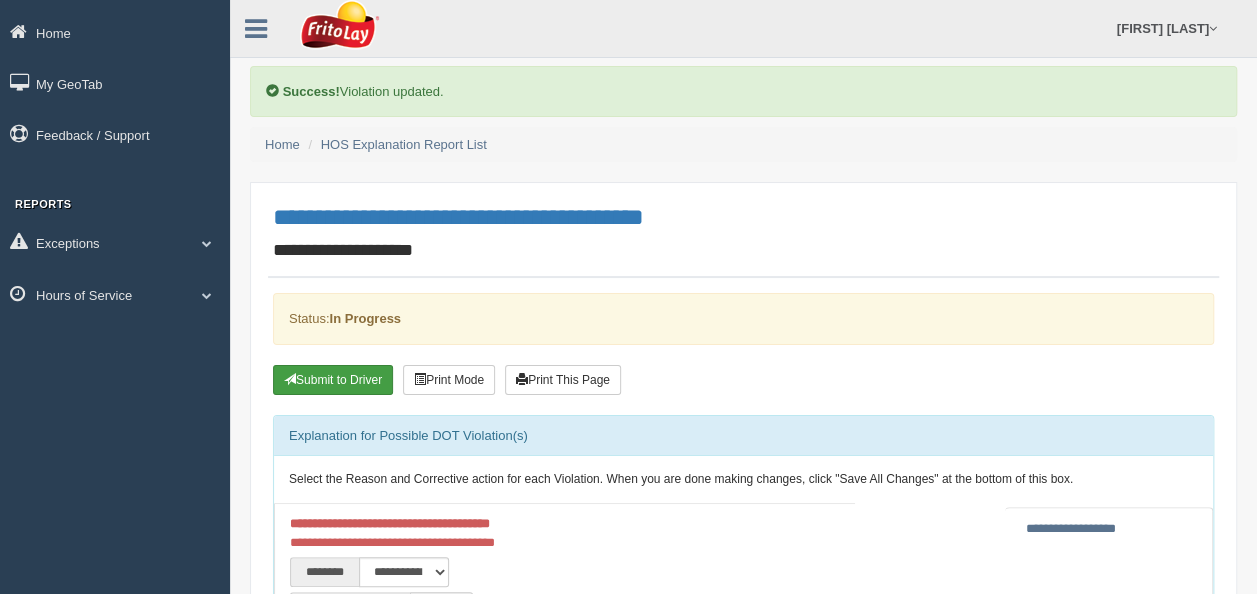 click on "Submit to Driver" at bounding box center (333, 380) 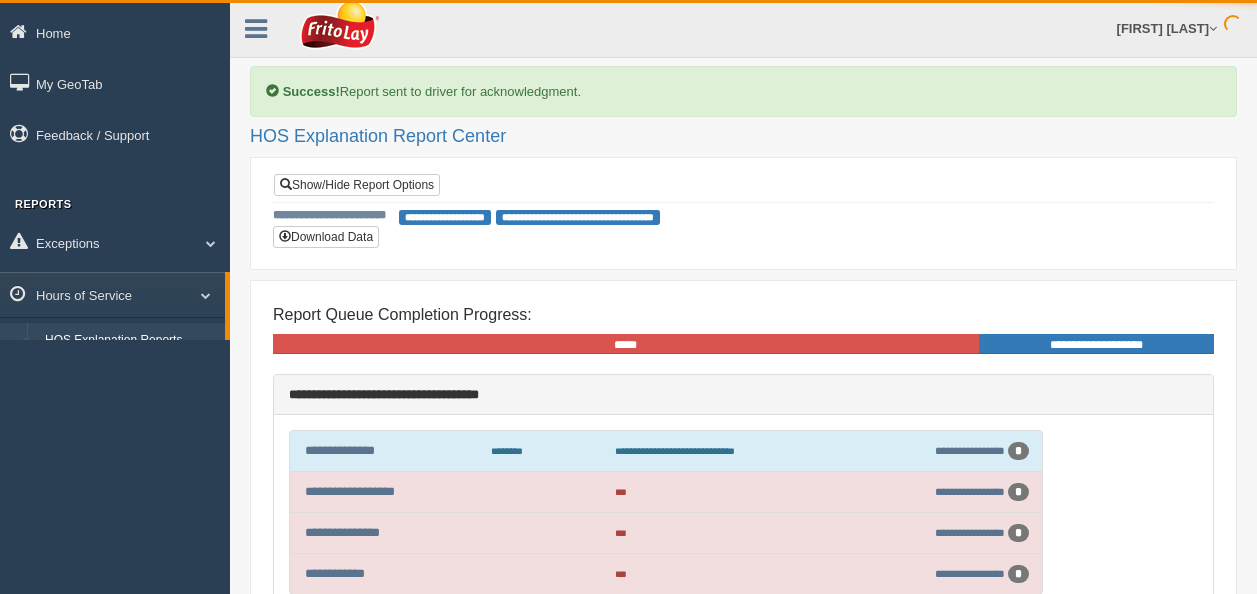 scroll, scrollTop: 0, scrollLeft: 0, axis: both 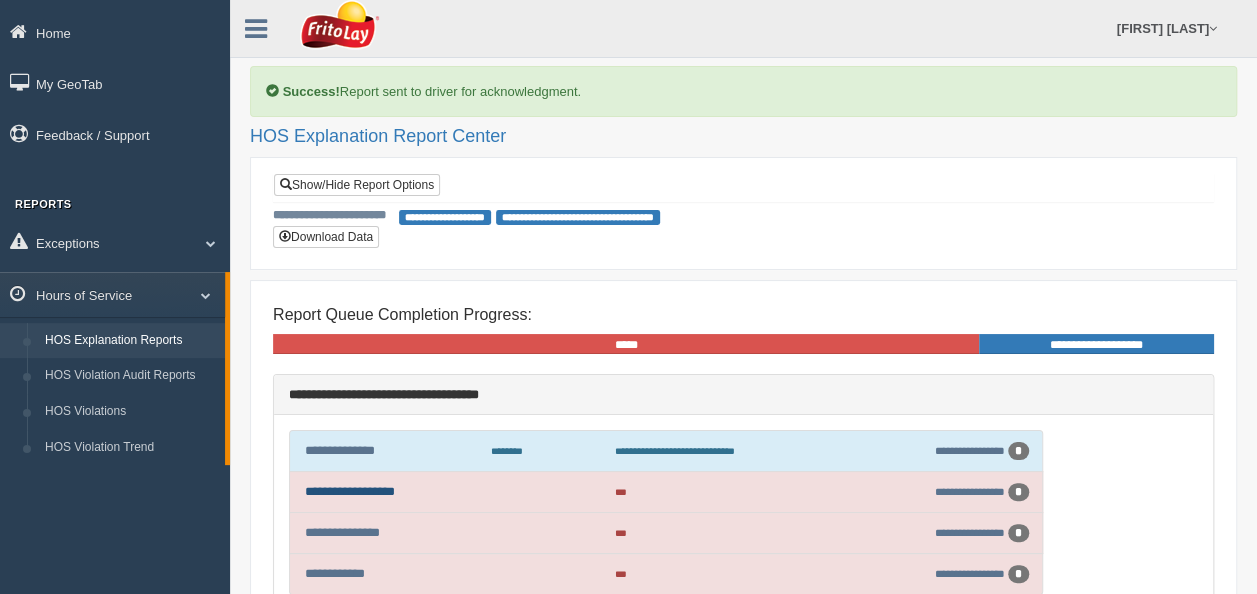 click on "**********" at bounding box center [350, 491] 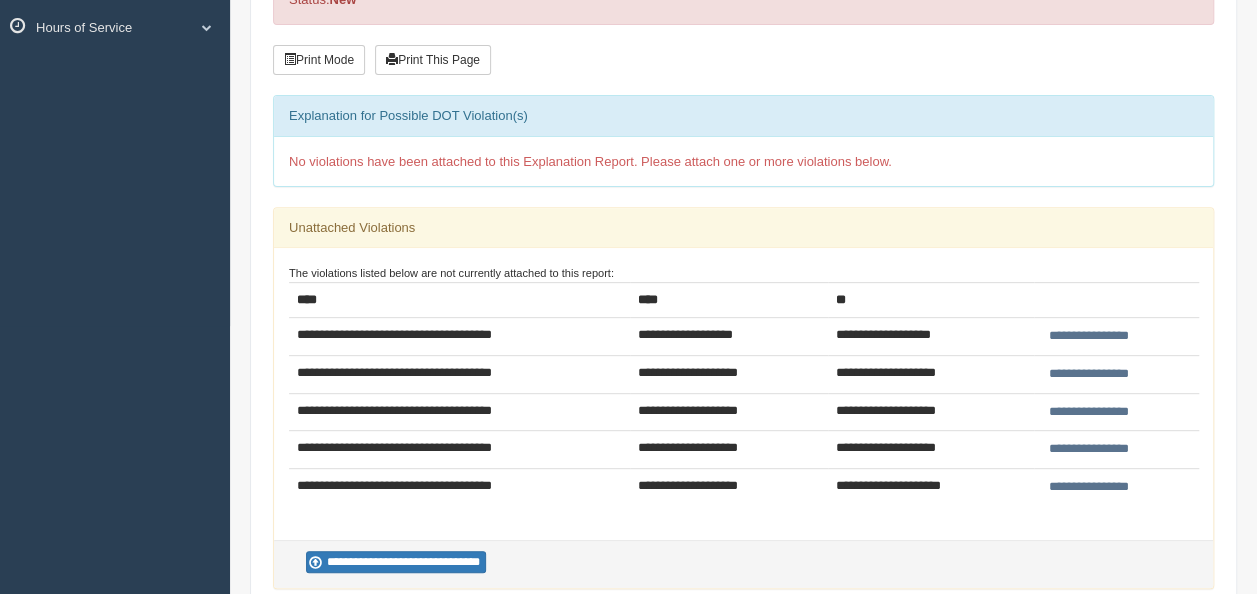 scroll, scrollTop: 300, scrollLeft: 0, axis: vertical 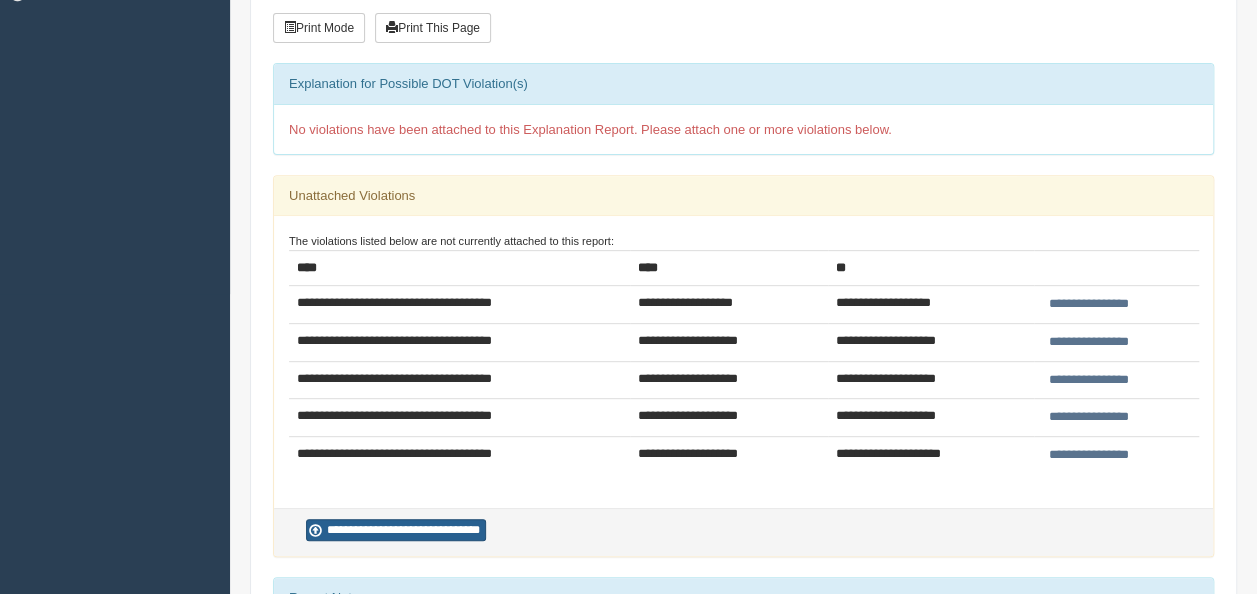 click on "**********" at bounding box center [396, 530] 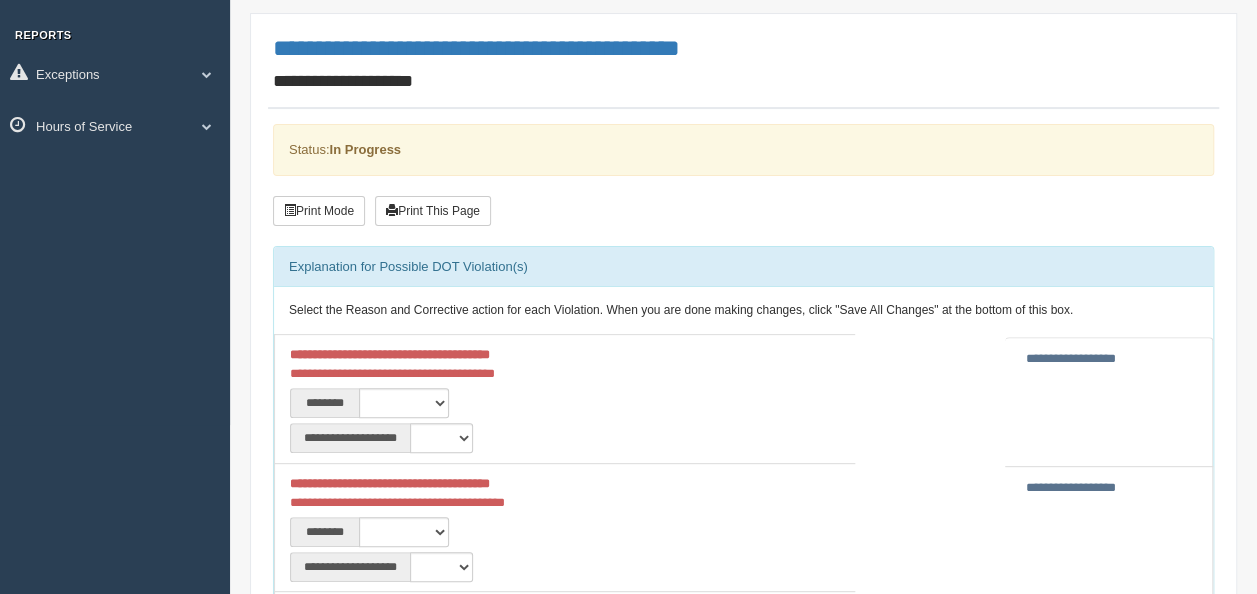 scroll, scrollTop: 200, scrollLeft: 0, axis: vertical 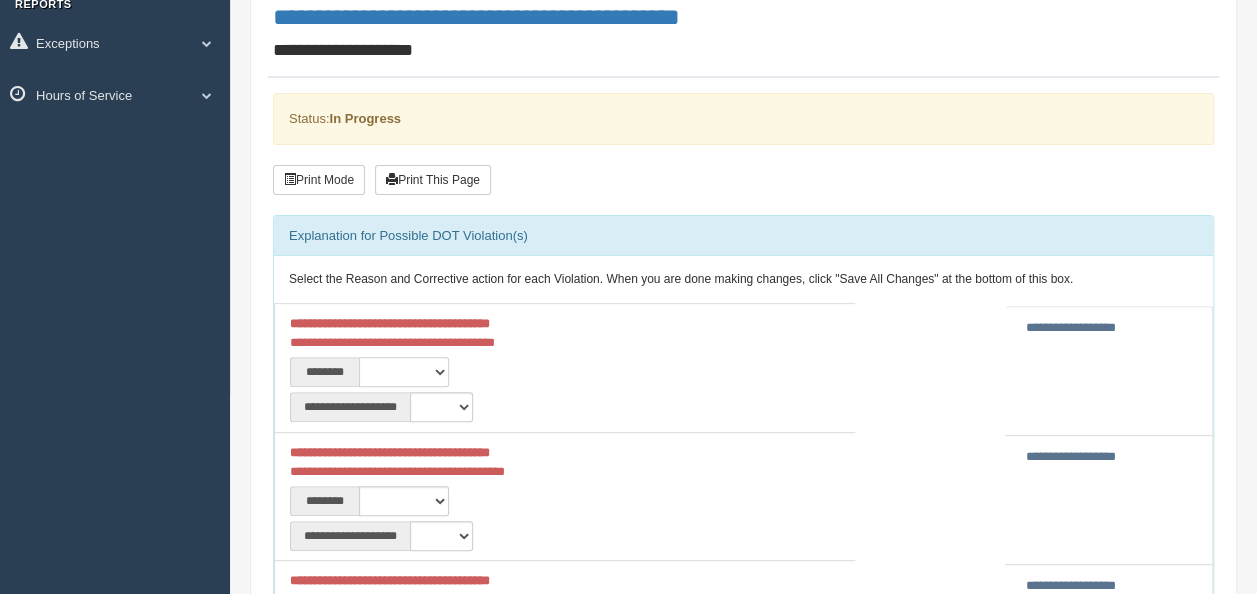 click on "**********" at bounding box center (404, 372) 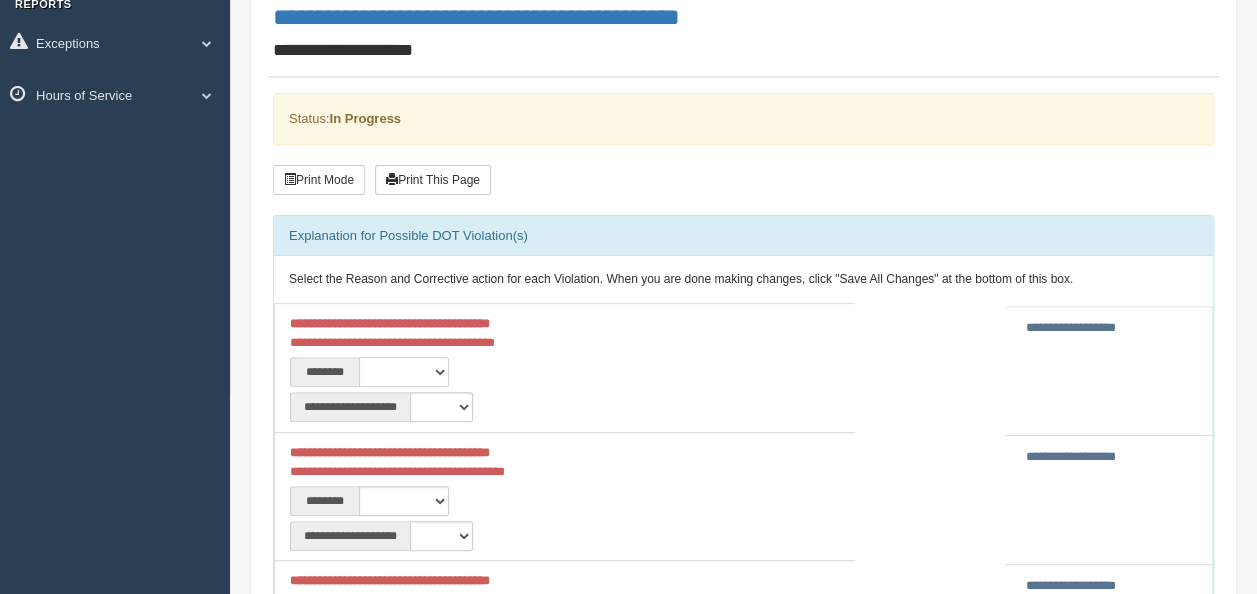 select on "****" 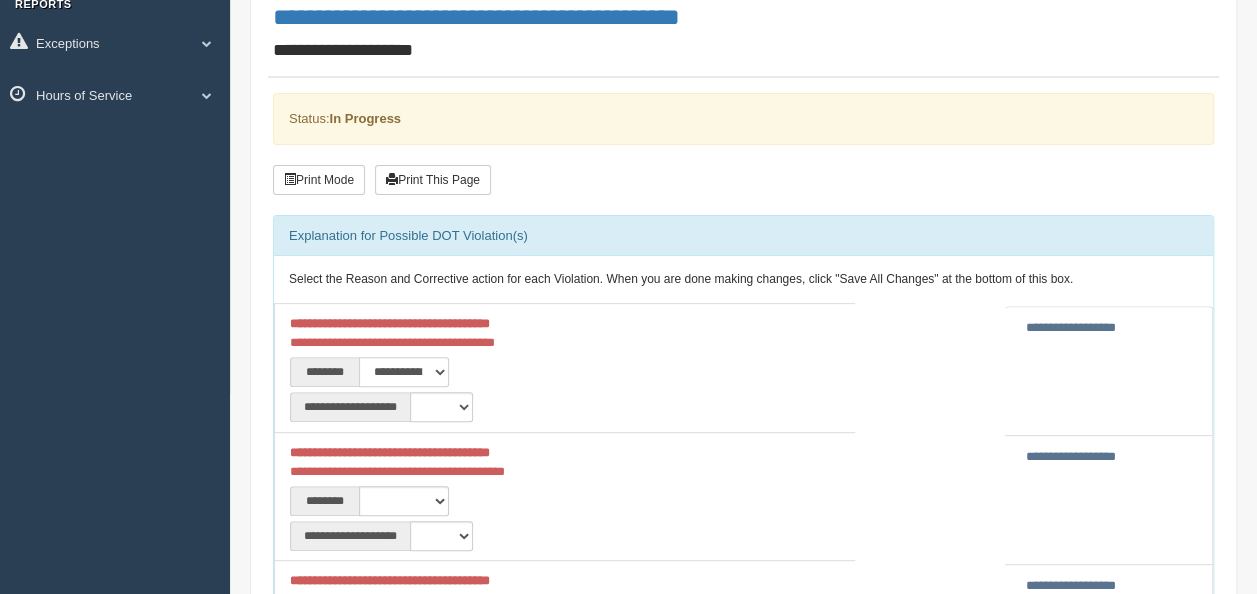 click on "**********" at bounding box center (404, 372) 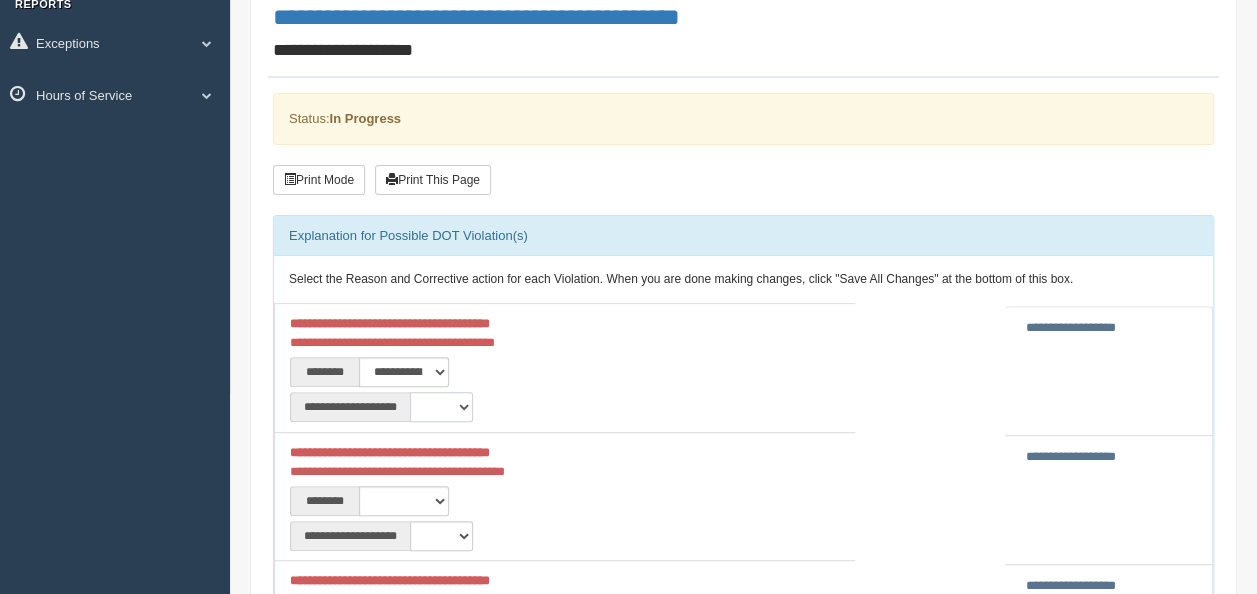 click on "**********" at bounding box center (441, 407) 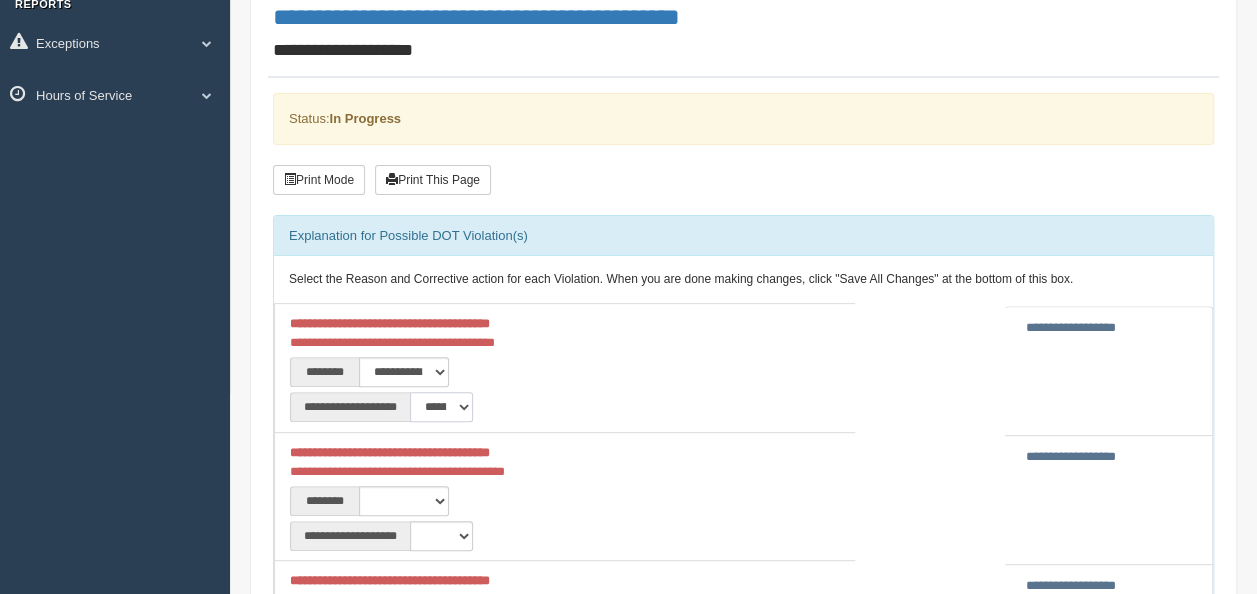 click on "**********" at bounding box center (441, 407) 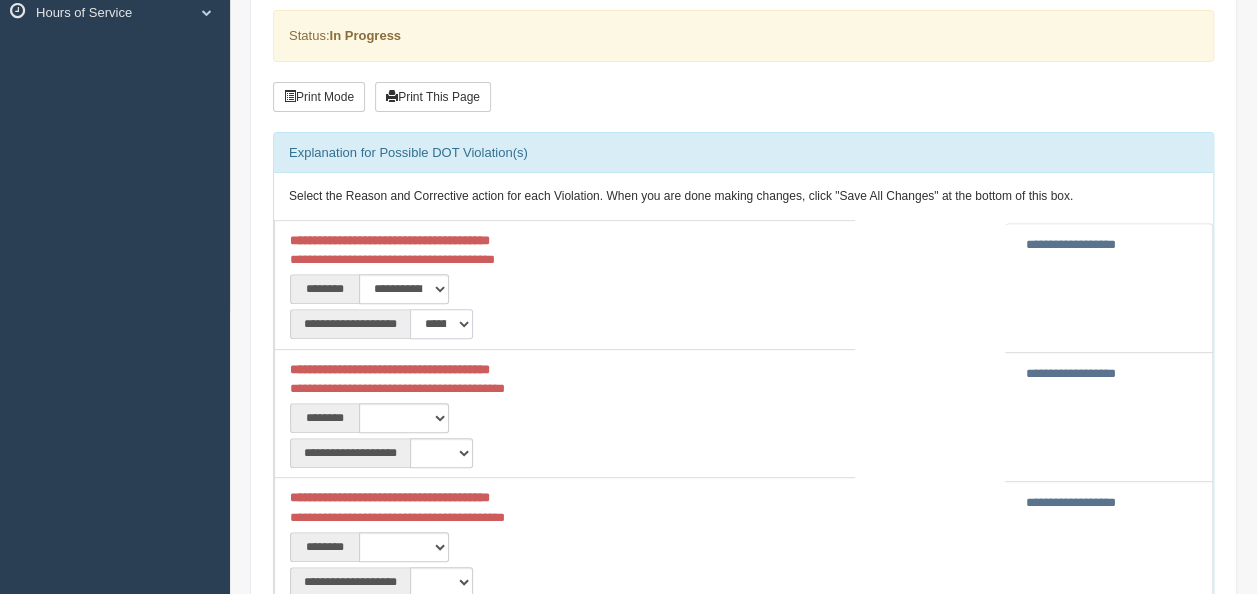 scroll, scrollTop: 400, scrollLeft: 0, axis: vertical 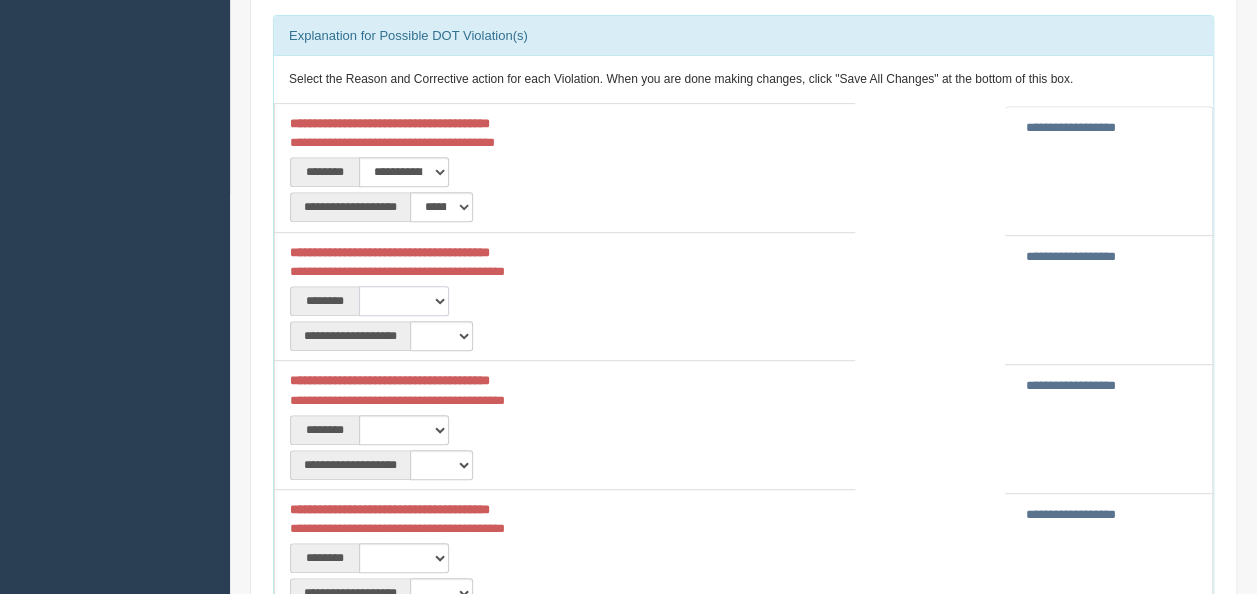 click on "**********" at bounding box center [404, 301] 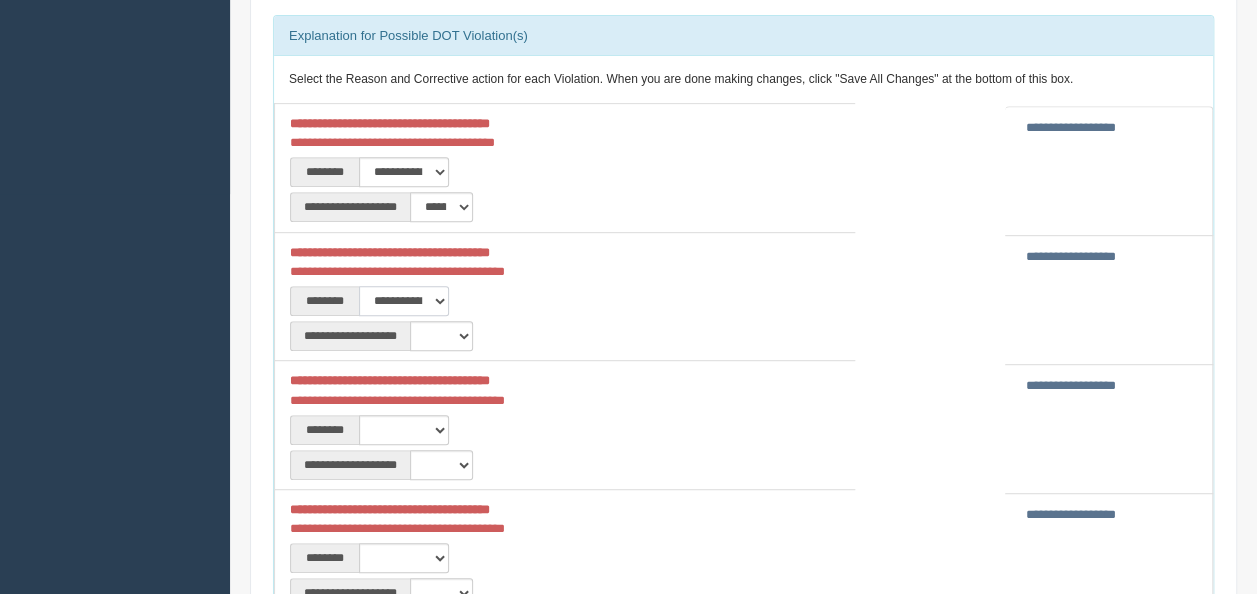 click on "**********" at bounding box center [404, 301] 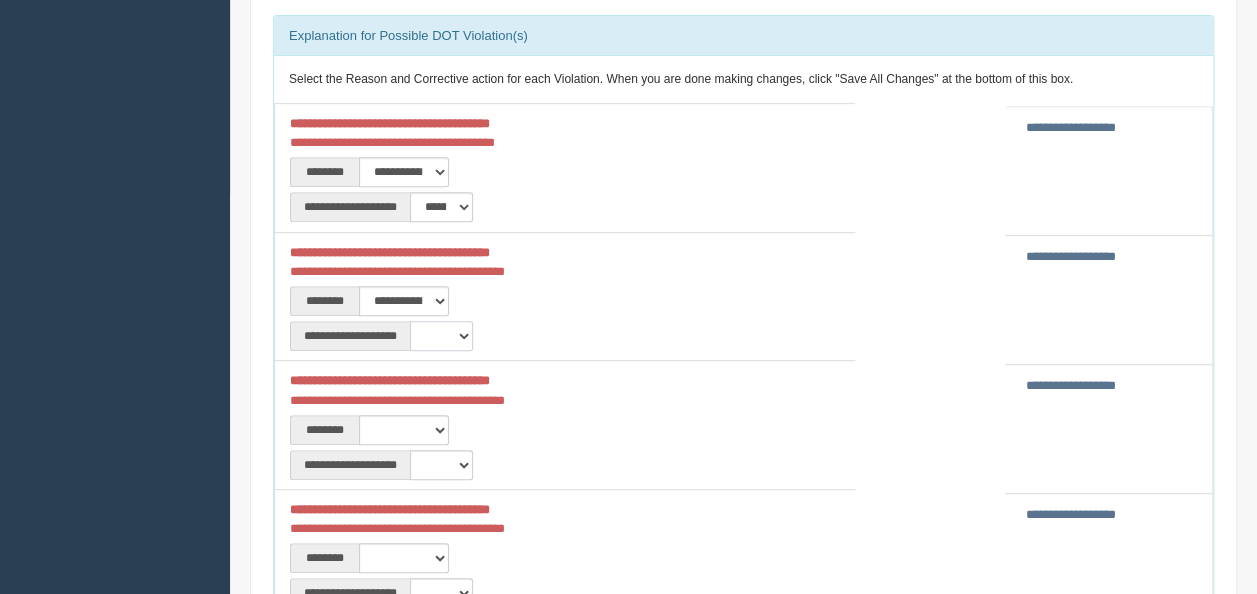 click on "**********" at bounding box center (441, 336) 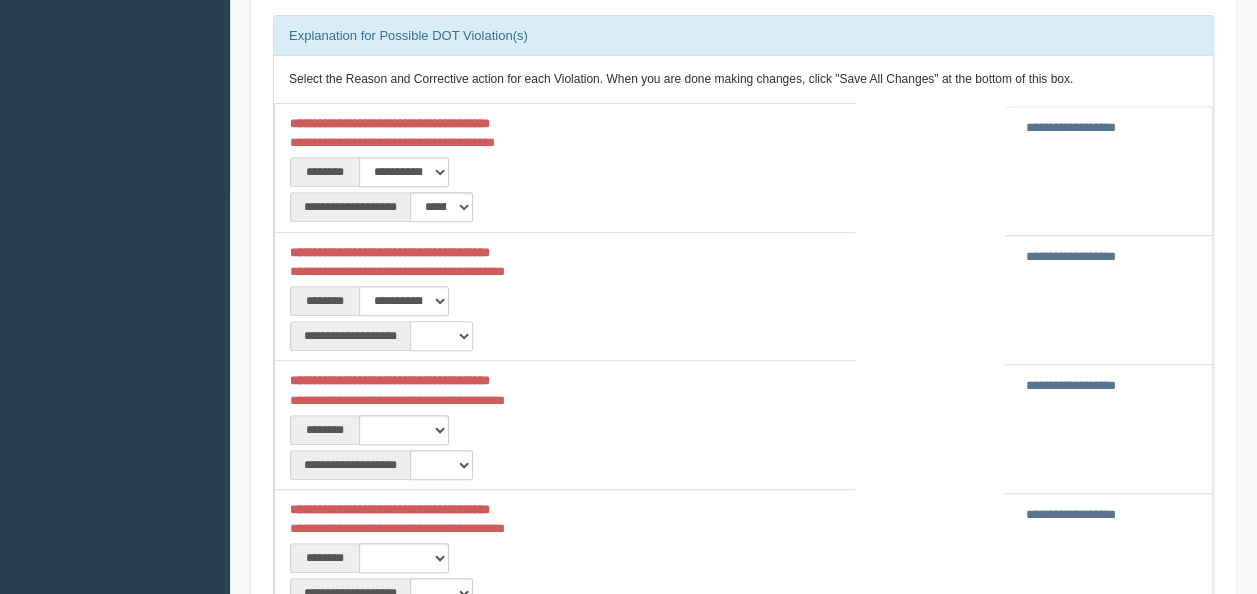 select on "**" 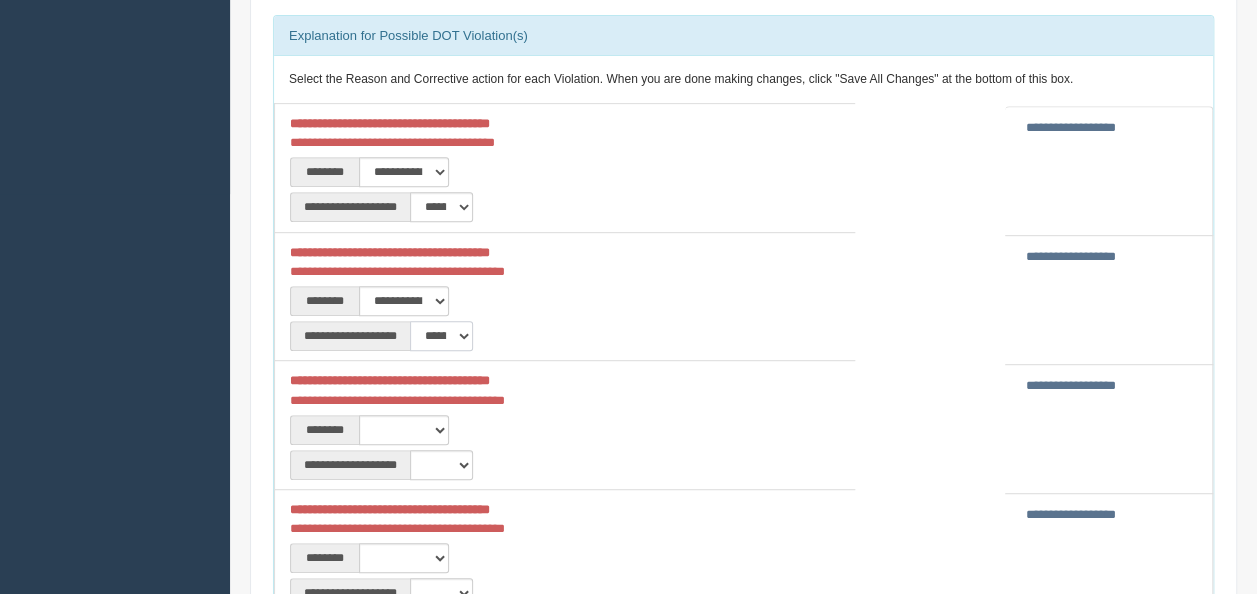 click on "**********" at bounding box center [441, 336] 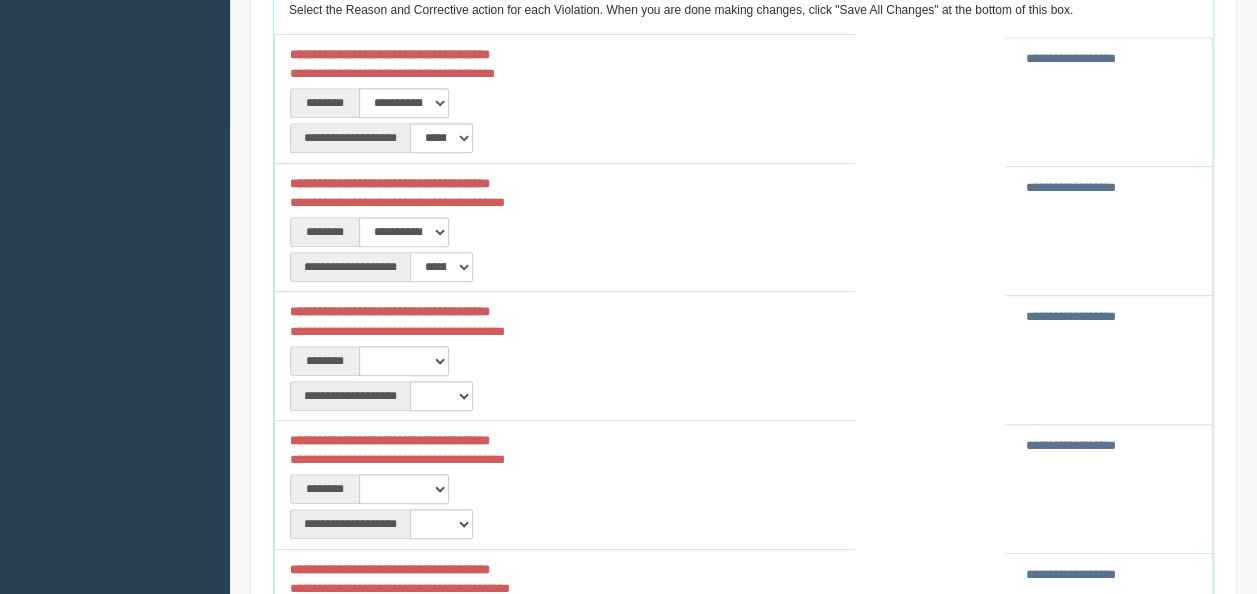 scroll, scrollTop: 500, scrollLeft: 0, axis: vertical 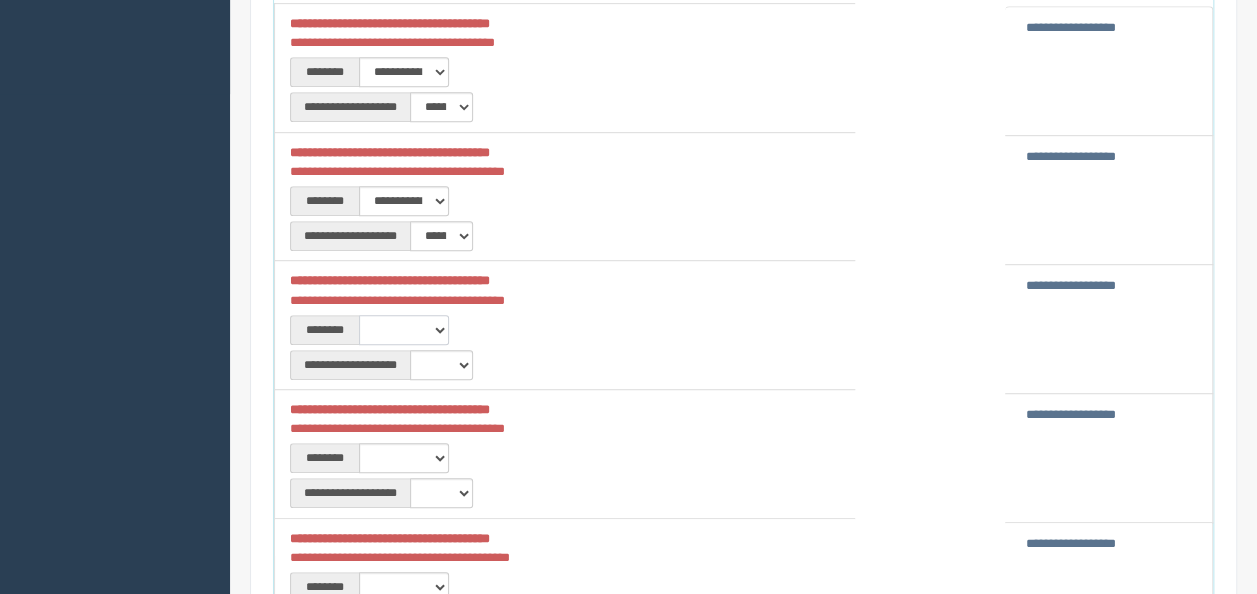 click on "**********" at bounding box center (404, 330) 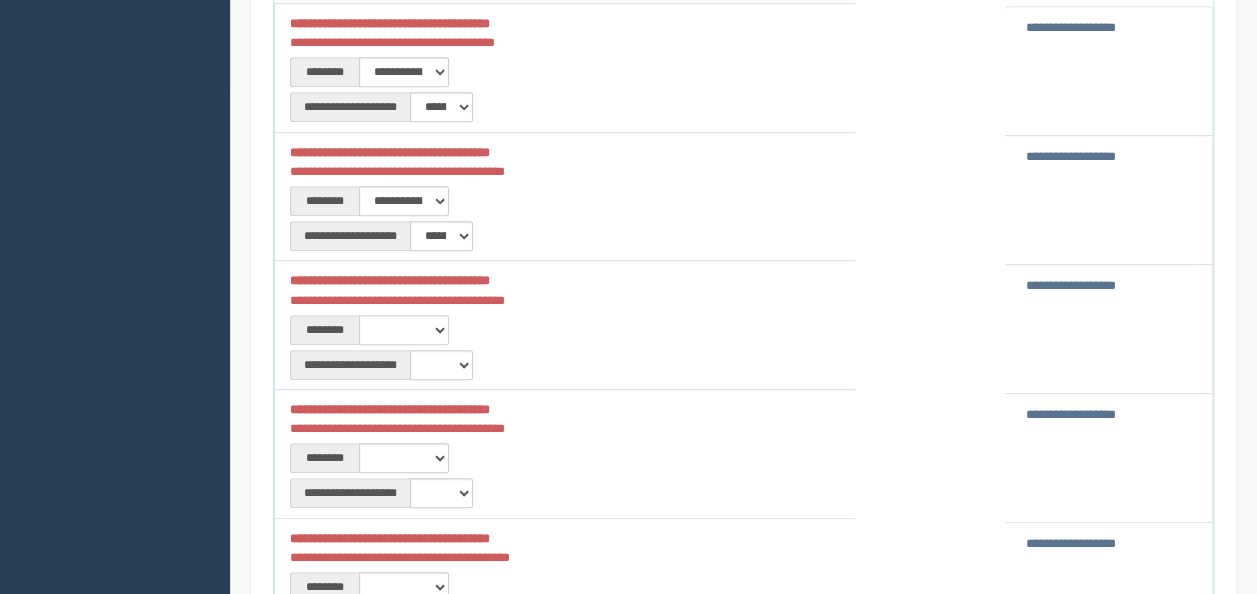 select on "****" 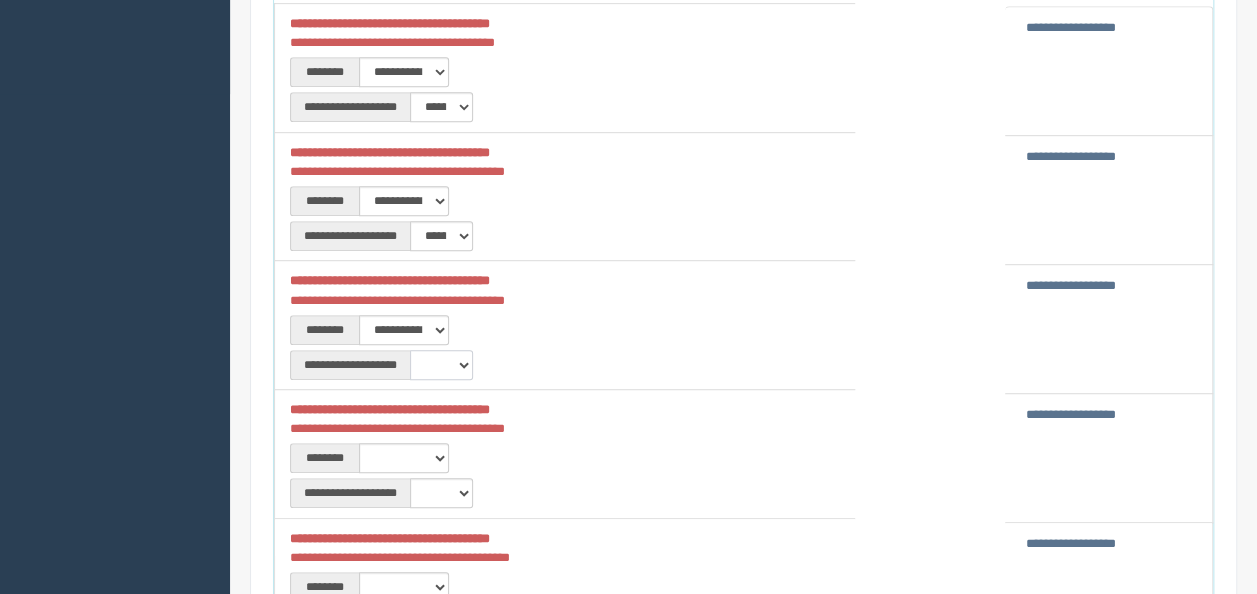 click on "**********" at bounding box center (441, 365) 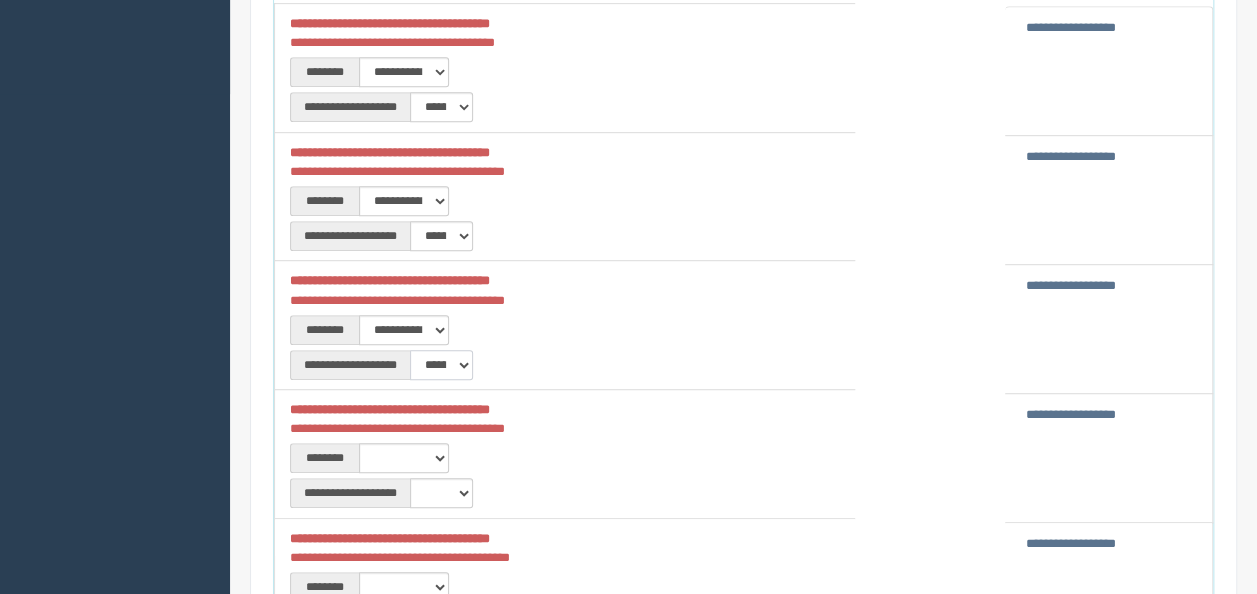click on "**********" at bounding box center [441, 365] 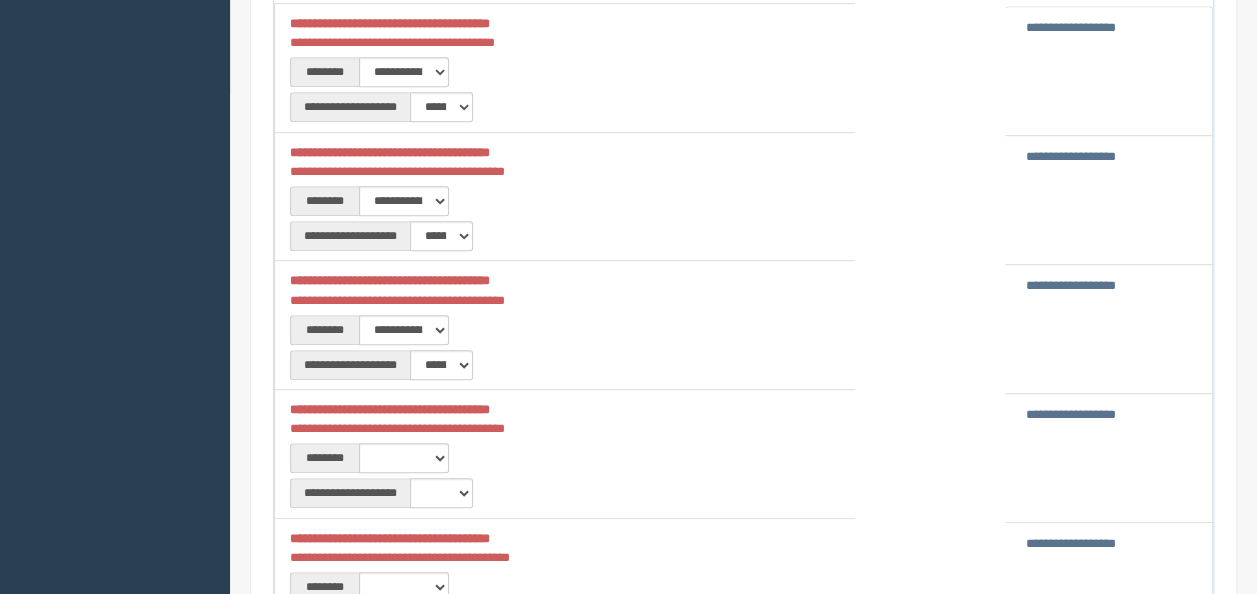 click on "**********" at bounding box center (564, 454) 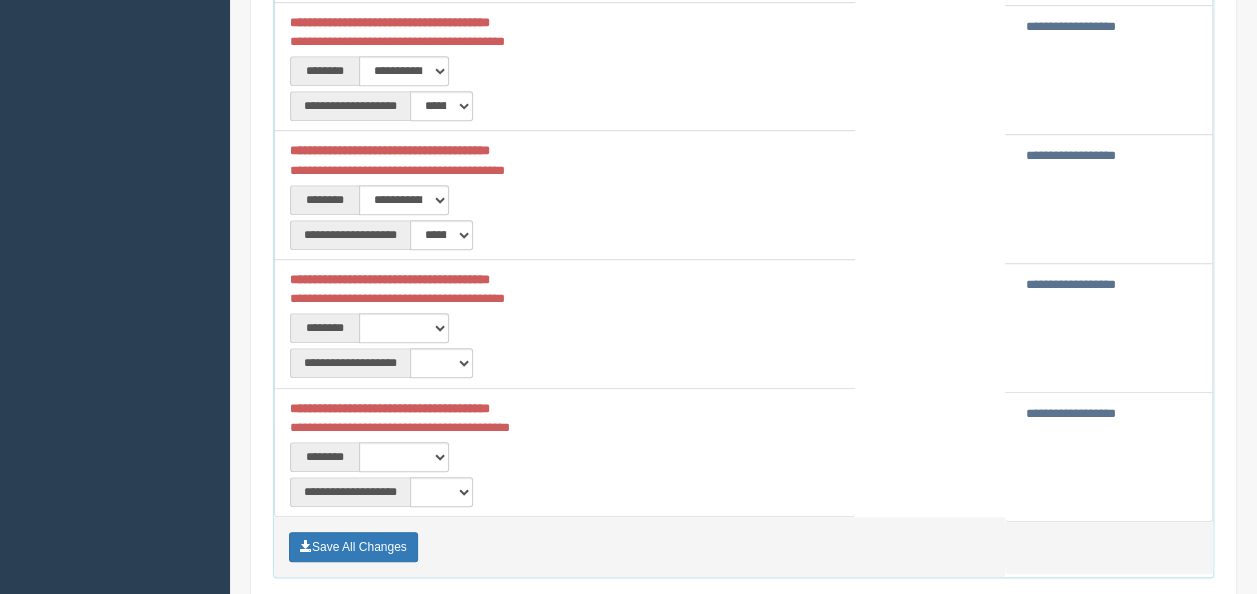 scroll, scrollTop: 700, scrollLeft: 0, axis: vertical 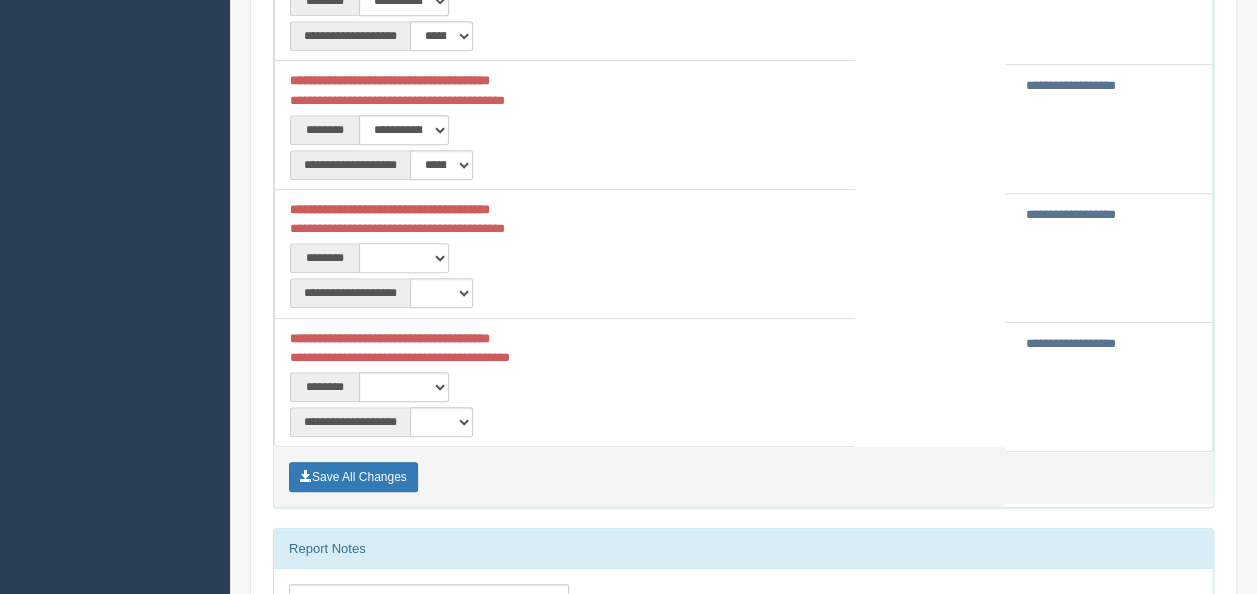 click on "**********" at bounding box center [404, 258] 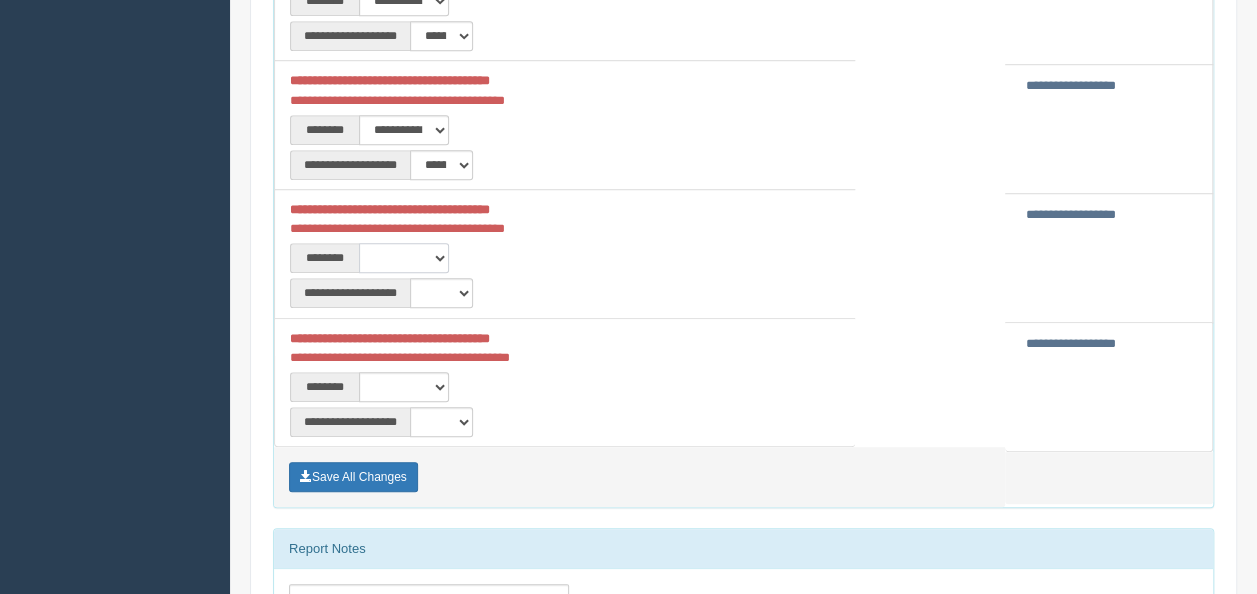 select on "****" 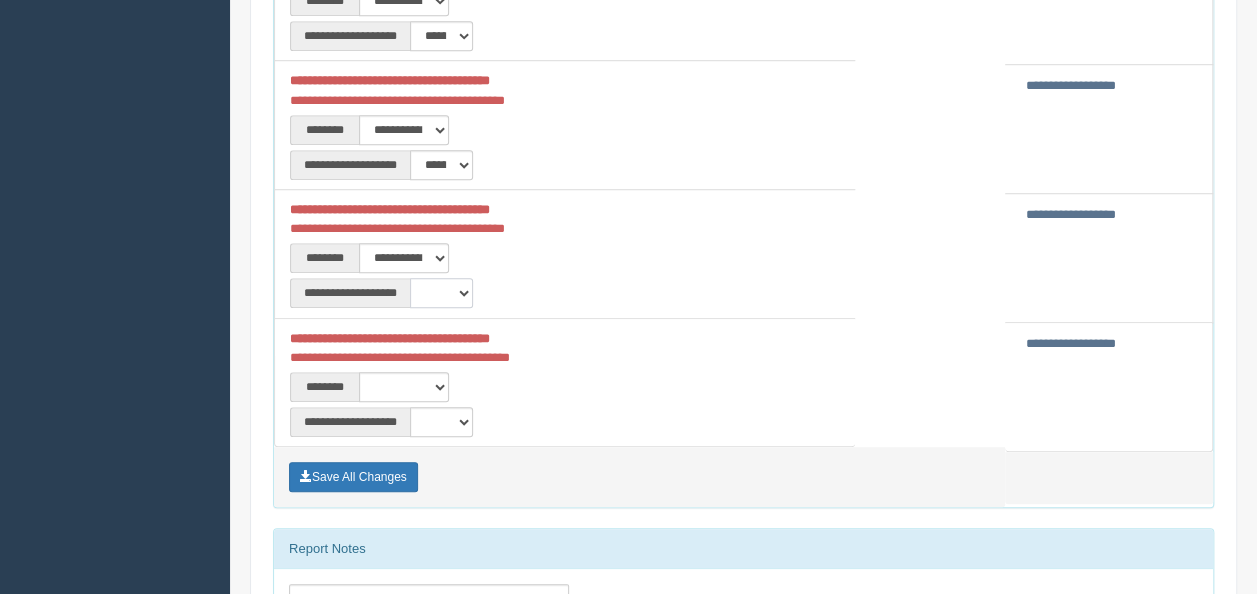 click on "**********" at bounding box center (441, 293) 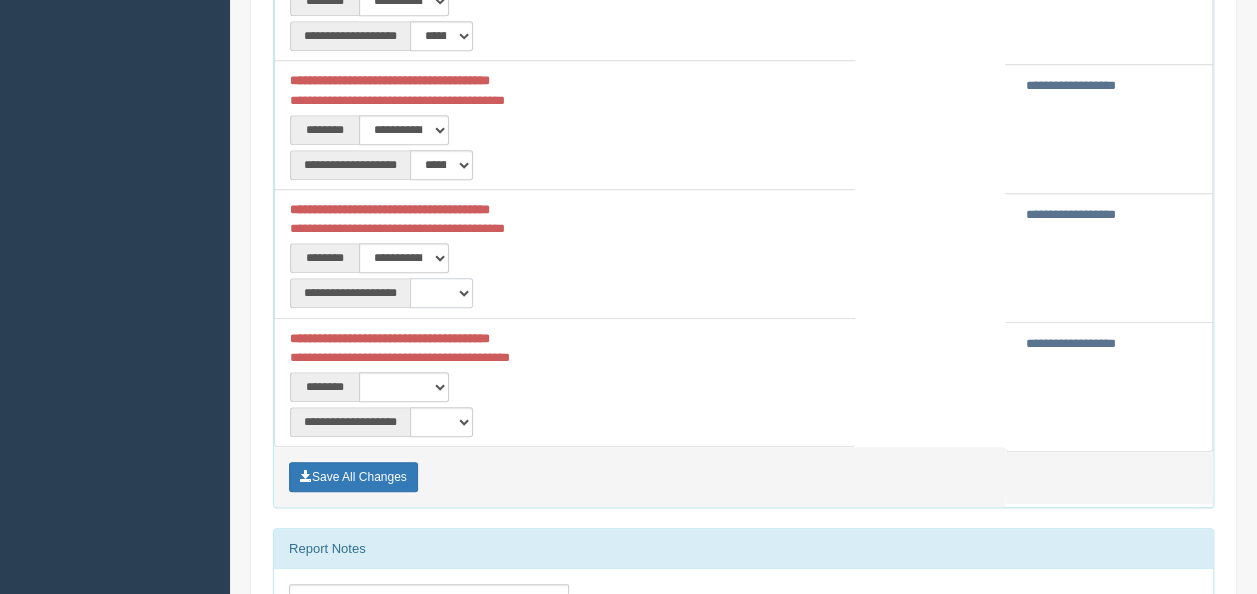 select on "**" 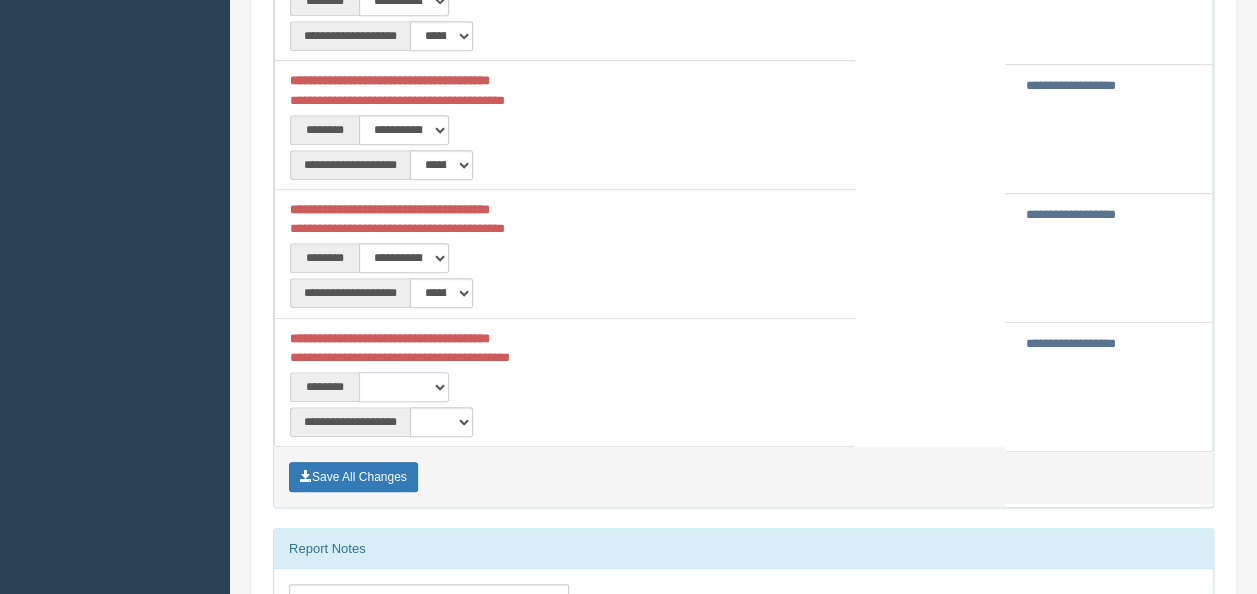click on "**********" at bounding box center (404, 387) 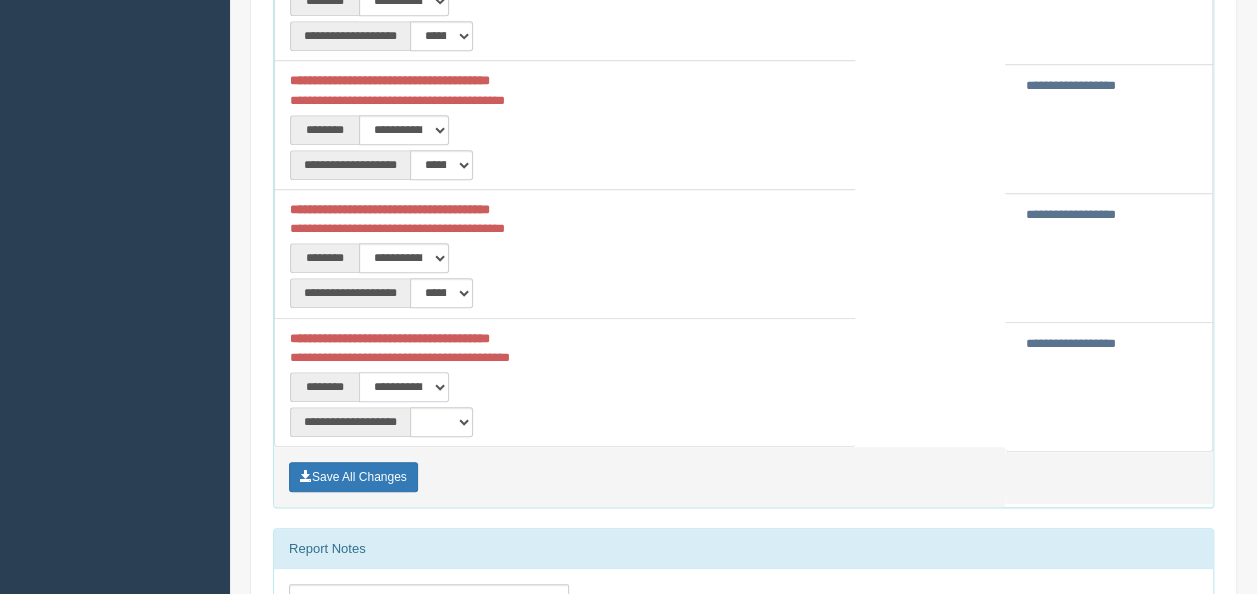 click on "**********" at bounding box center (404, 387) 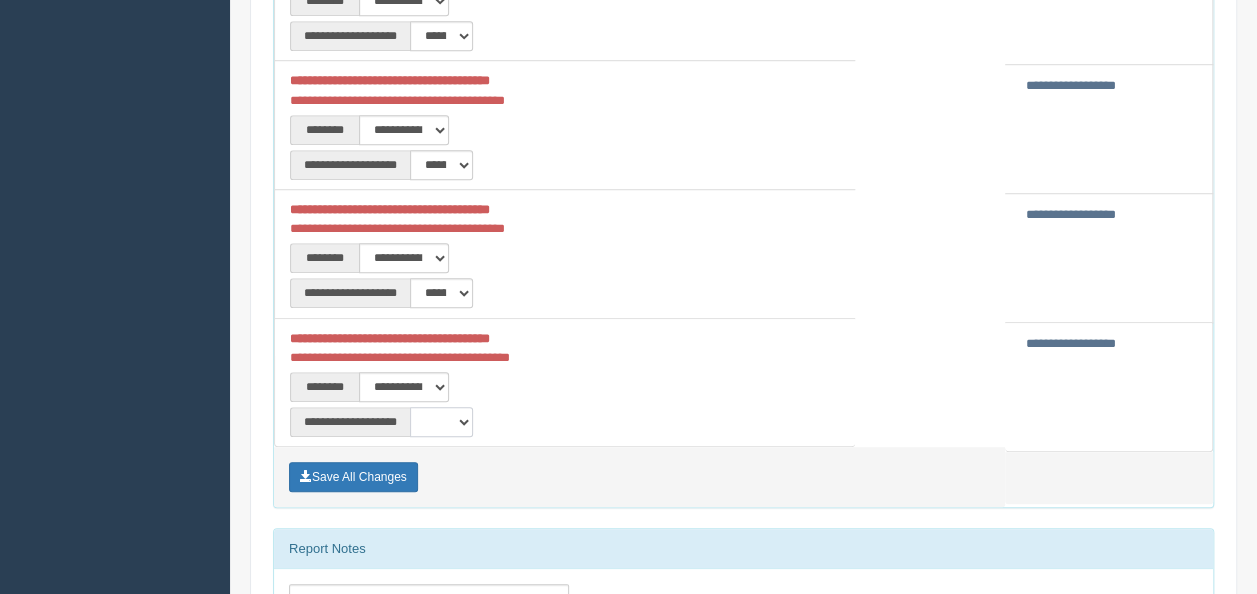 click on "**********" at bounding box center (441, 422) 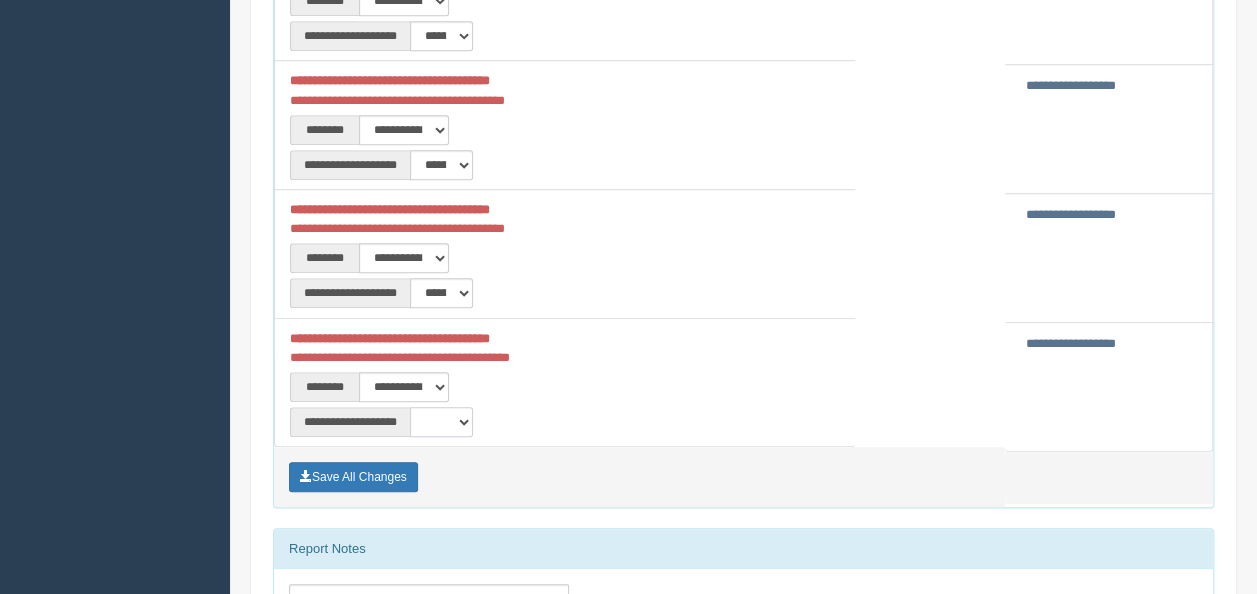 select on "**" 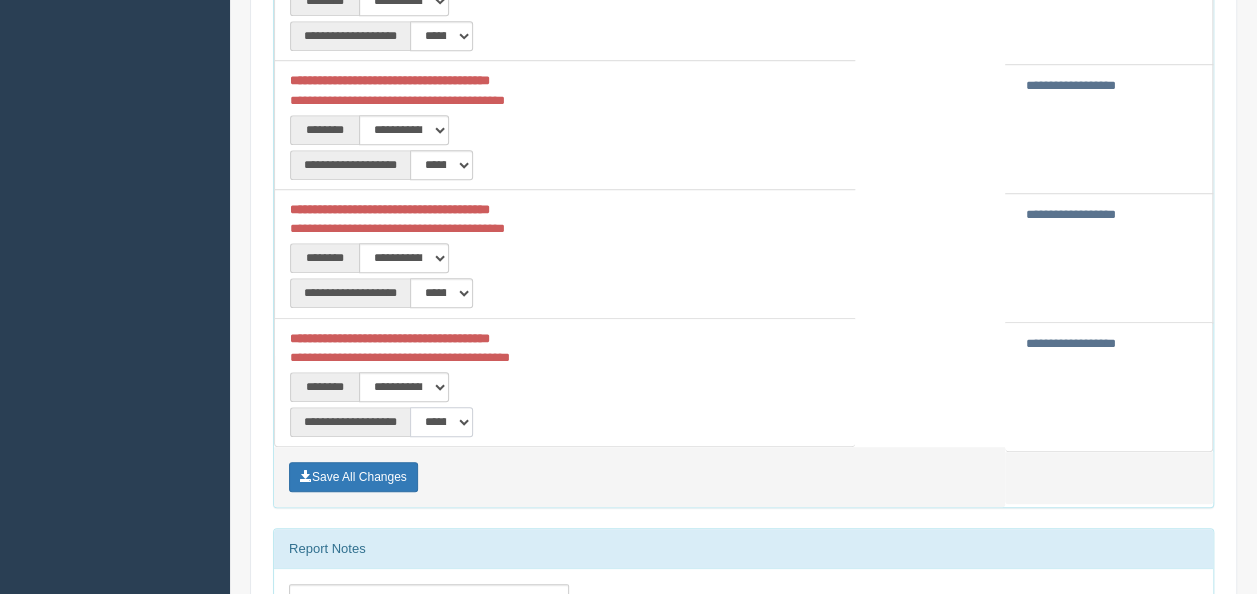 click on "**********" at bounding box center (441, 422) 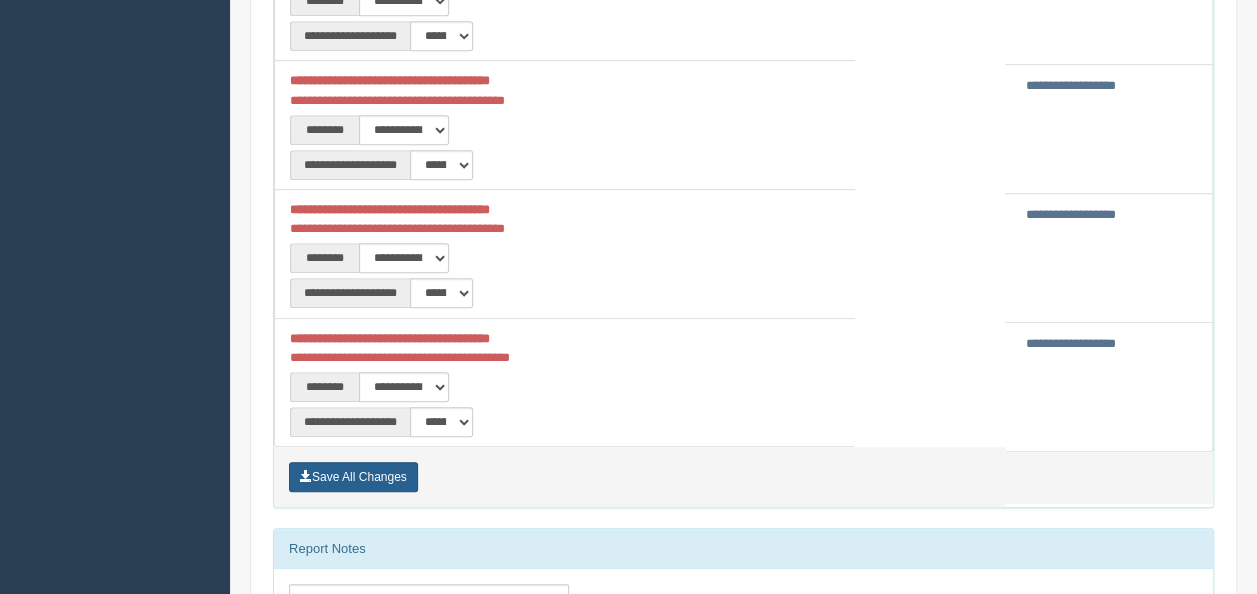 click on "Save All Changes" at bounding box center [353, 477] 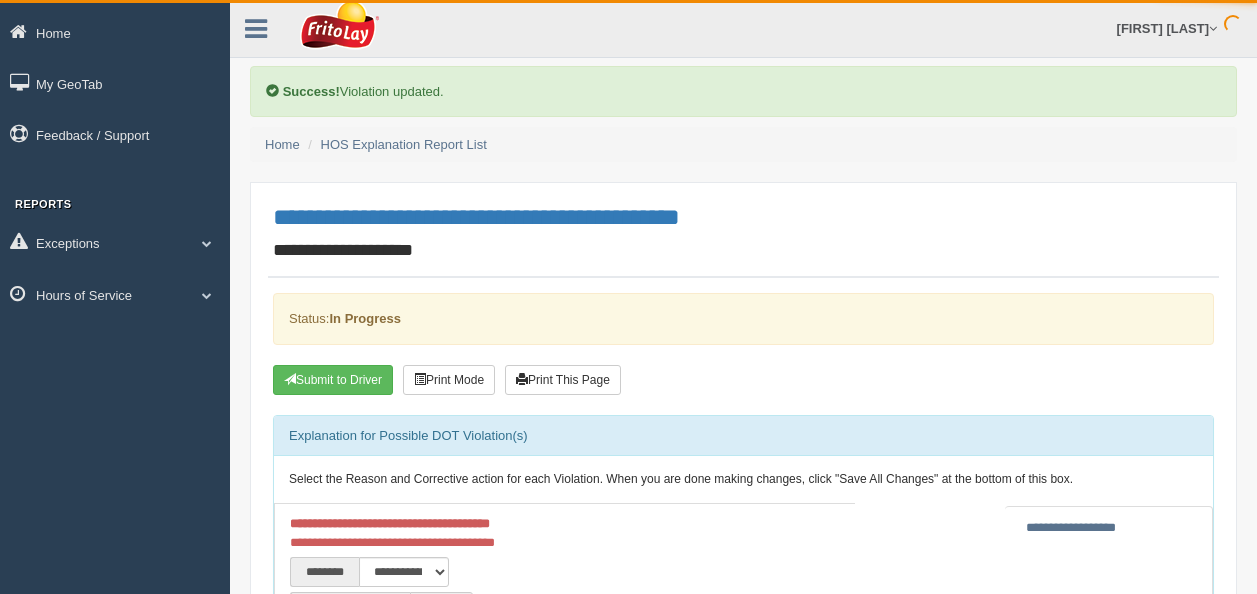 scroll, scrollTop: 0, scrollLeft: 0, axis: both 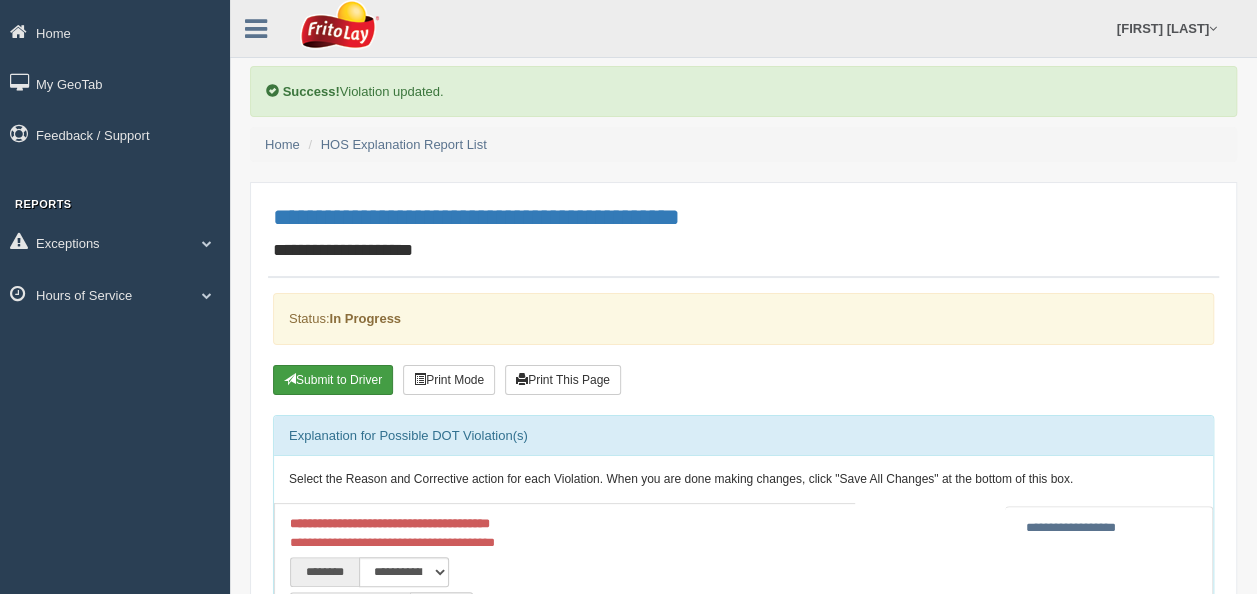 click on "Submit to Driver" at bounding box center (333, 380) 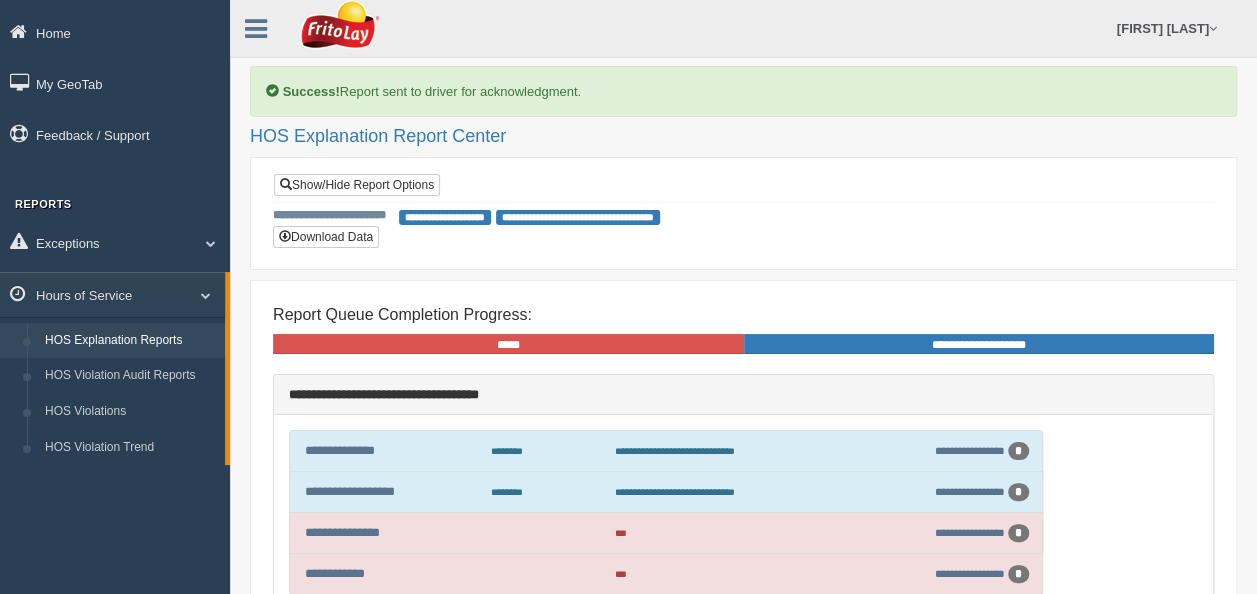 scroll, scrollTop: 100, scrollLeft: 0, axis: vertical 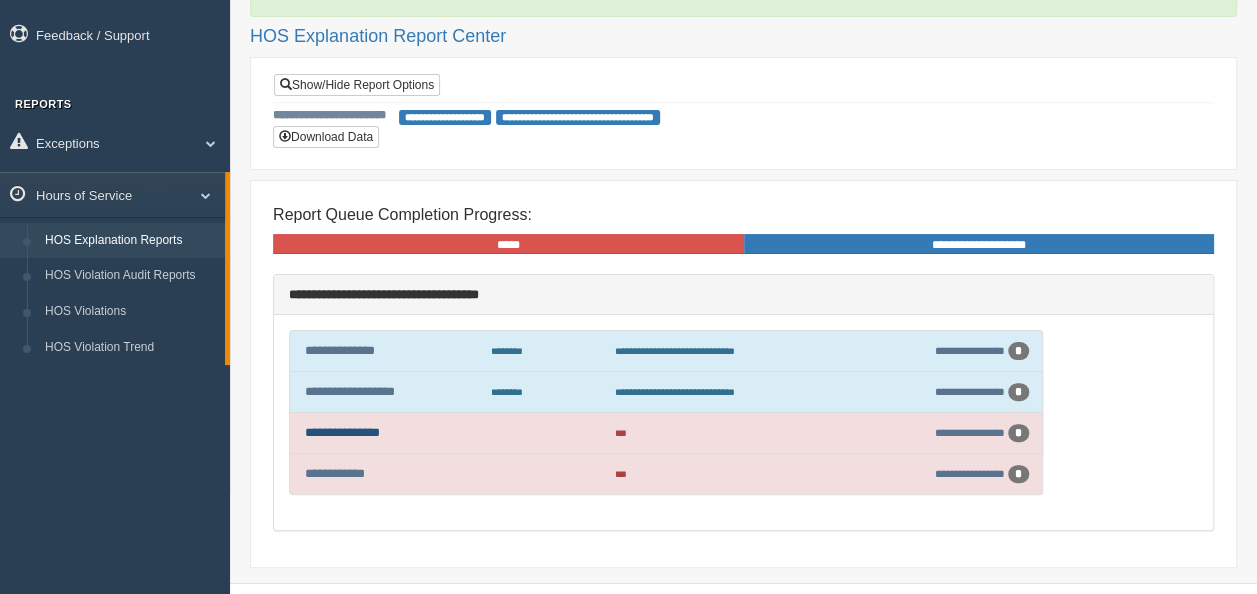 click on "**********" at bounding box center (342, 432) 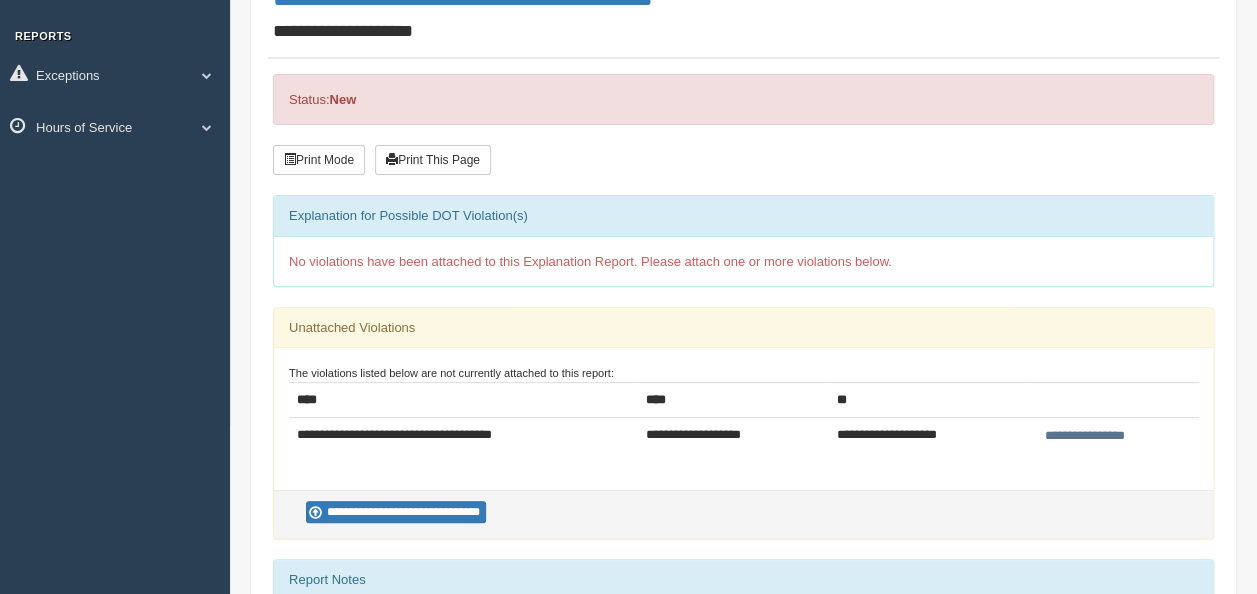 scroll, scrollTop: 200, scrollLeft: 0, axis: vertical 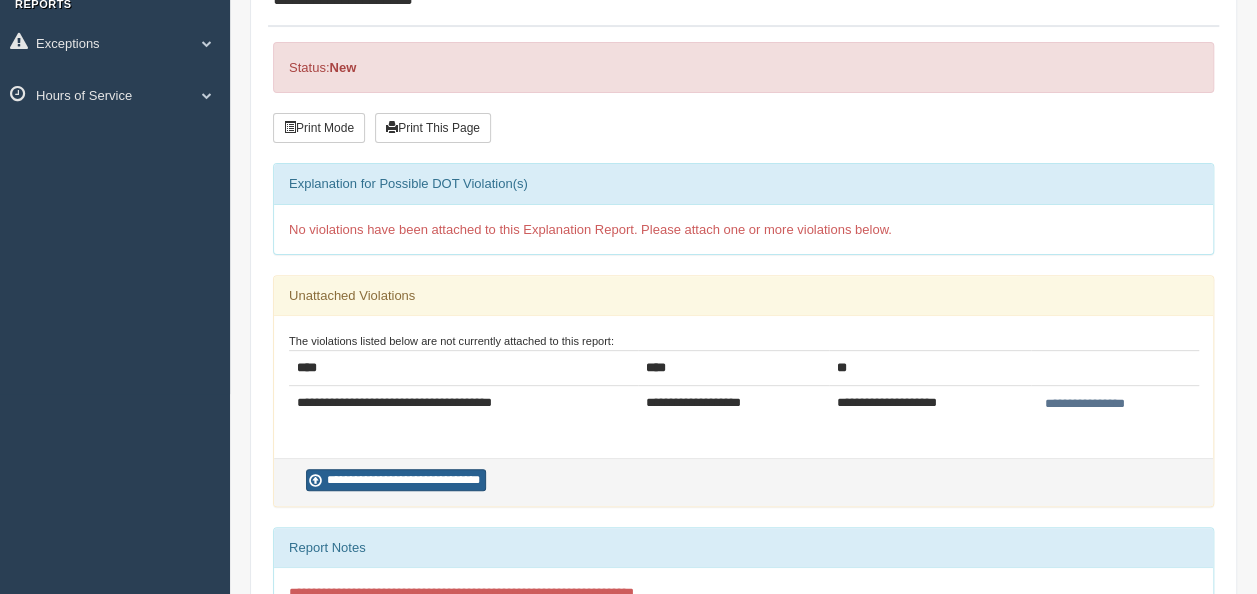 click on "**********" at bounding box center [396, 480] 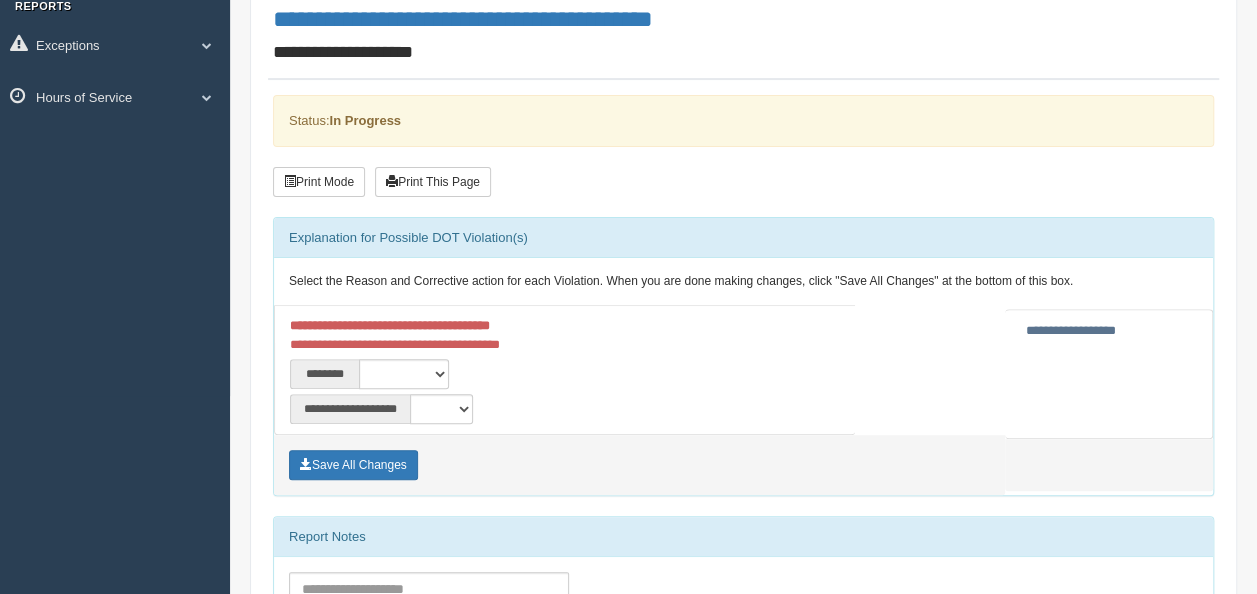 scroll, scrollTop: 200, scrollLeft: 0, axis: vertical 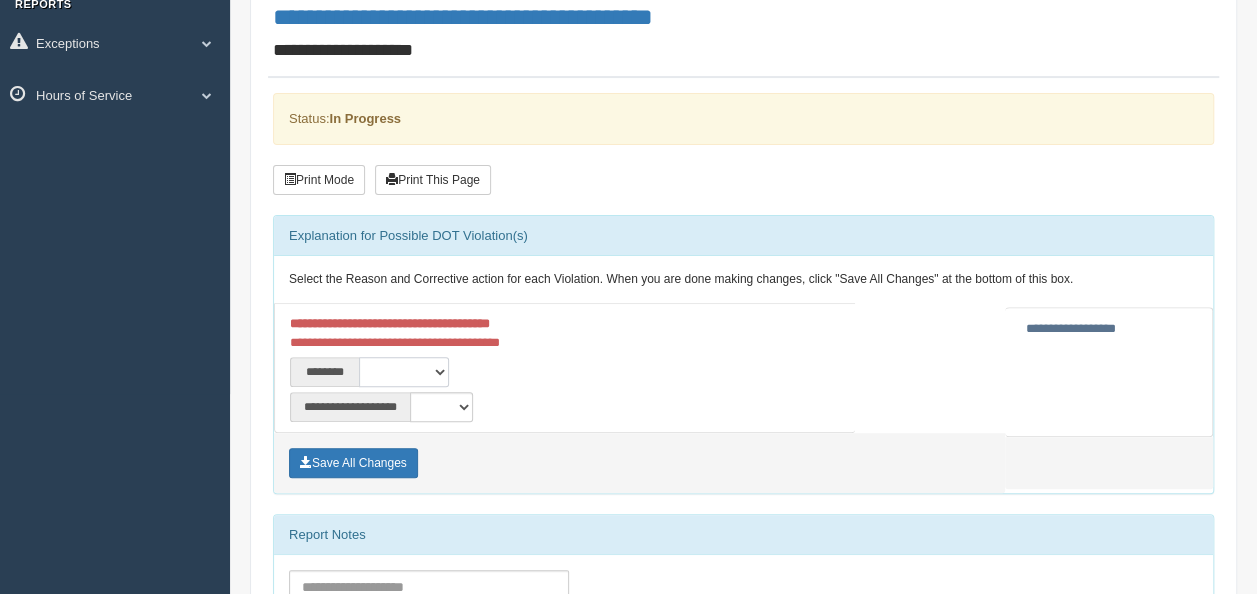 click on "**********" at bounding box center (404, 372) 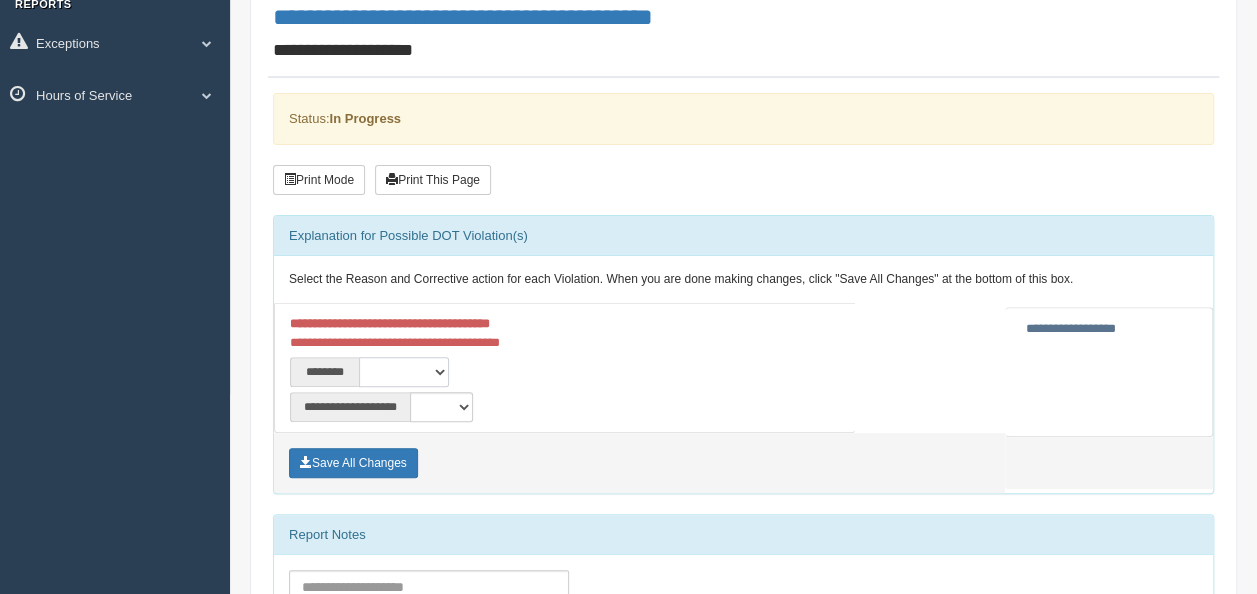 select on "****" 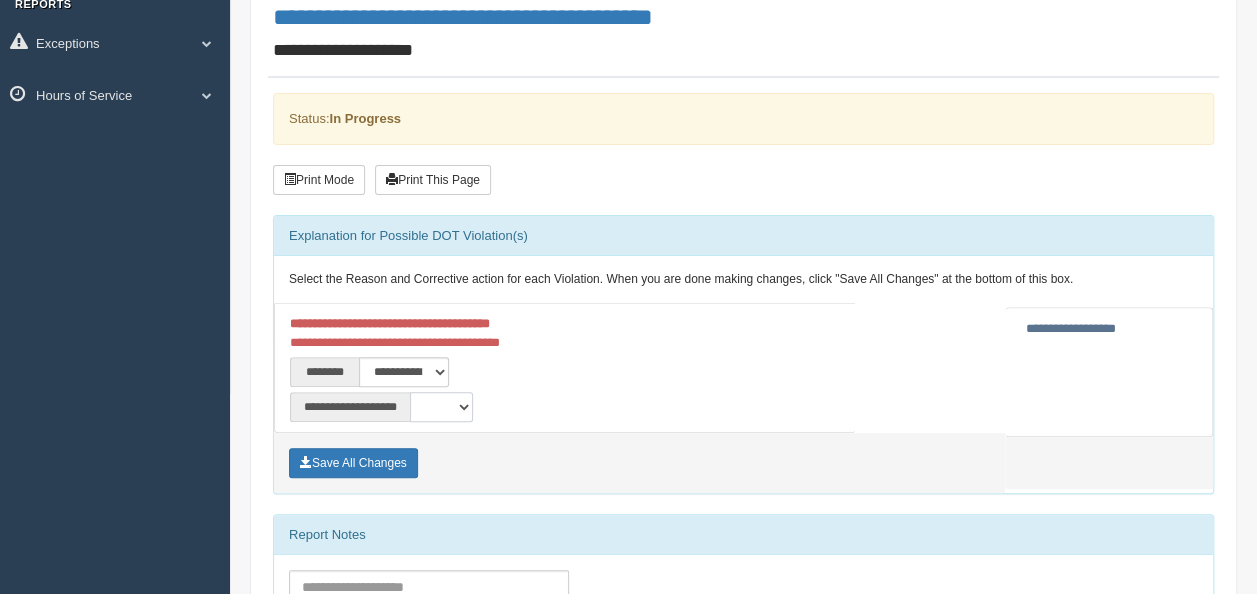 click on "**********" at bounding box center [441, 407] 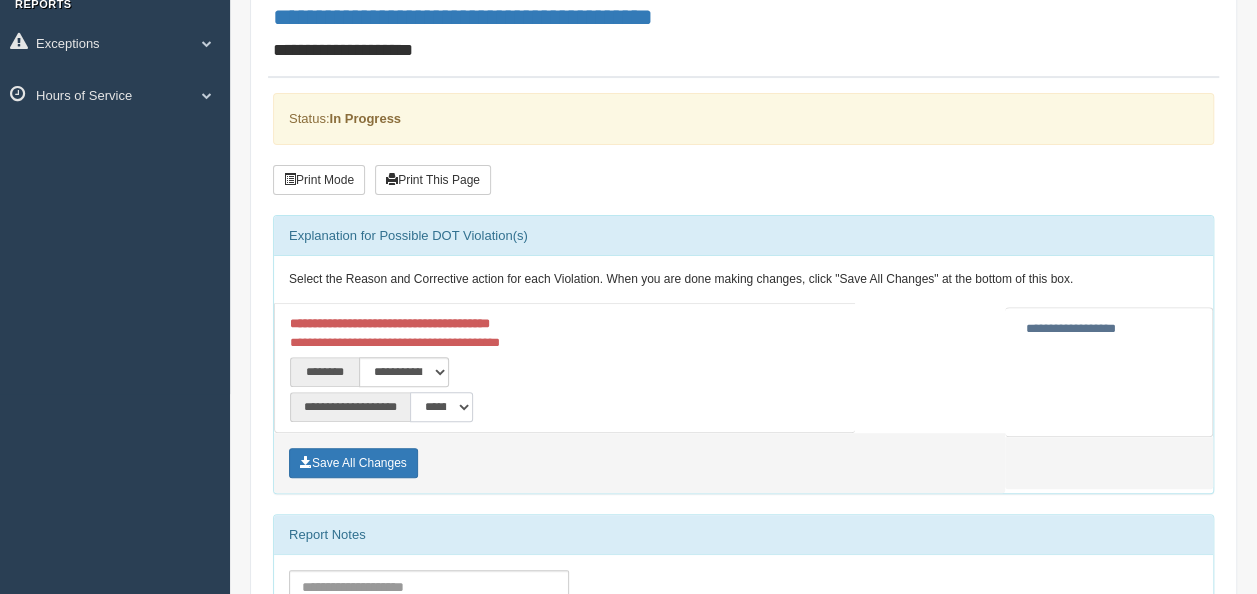 click on "**********" at bounding box center [441, 407] 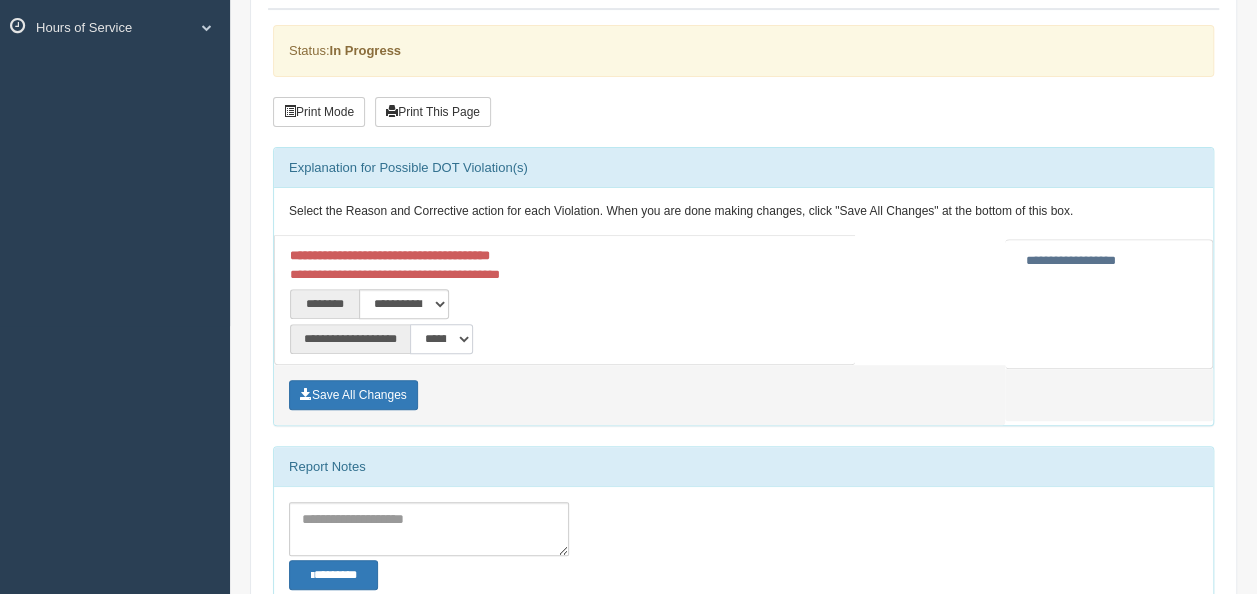scroll, scrollTop: 300, scrollLeft: 0, axis: vertical 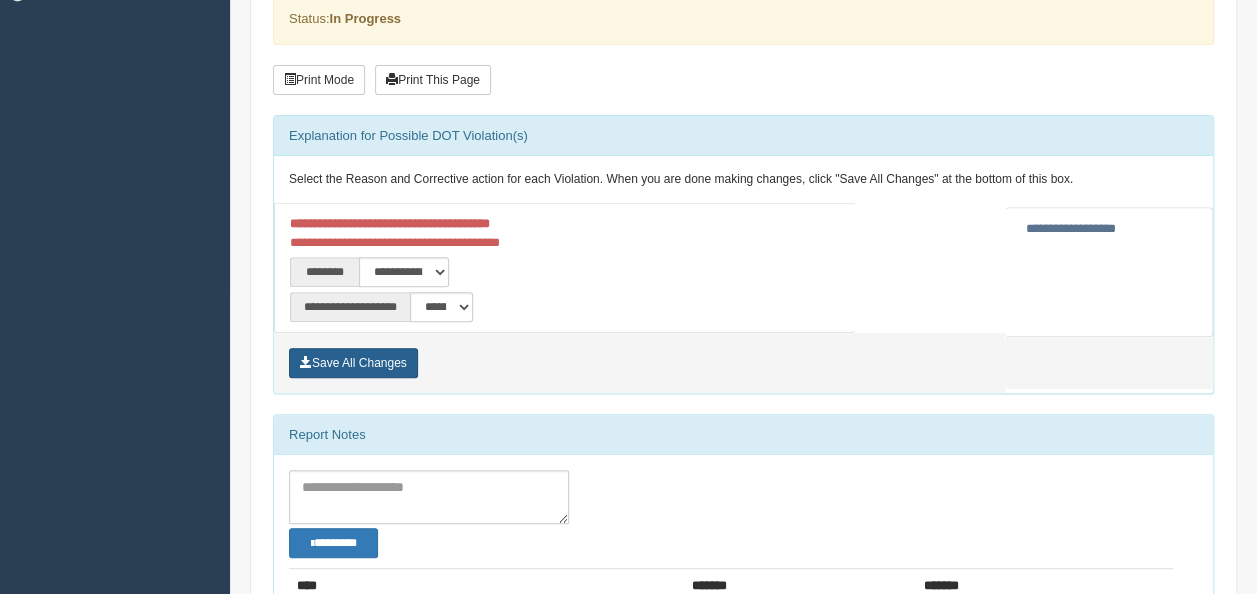 click on "Save All Changes" at bounding box center [353, 363] 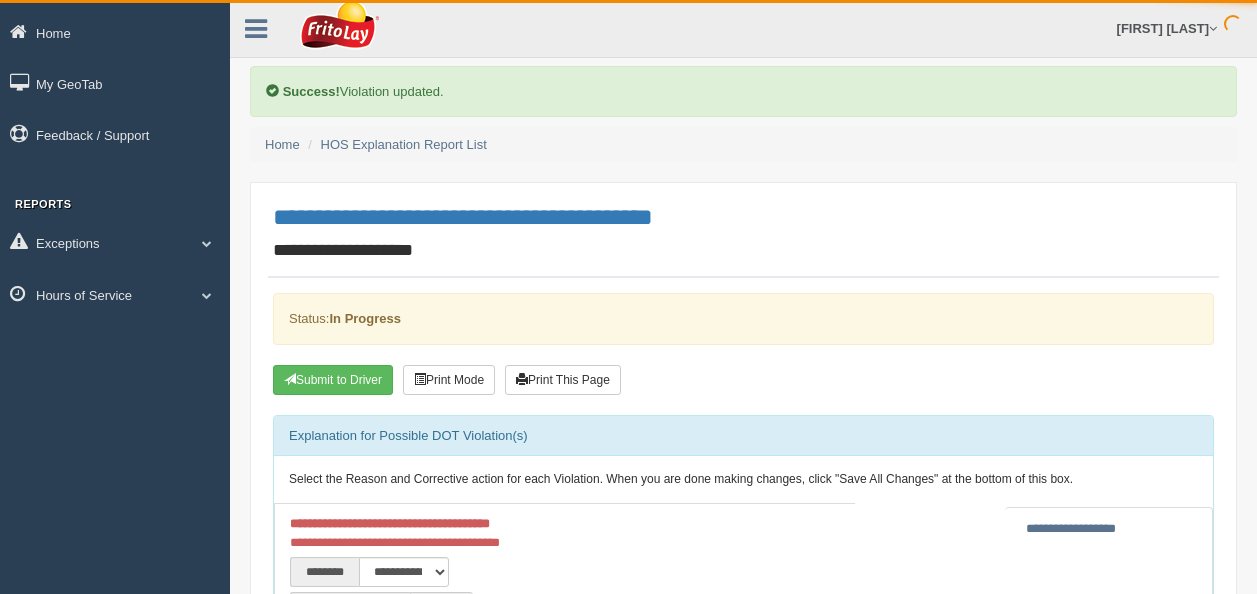 scroll, scrollTop: 0, scrollLeft: 0, axis: both 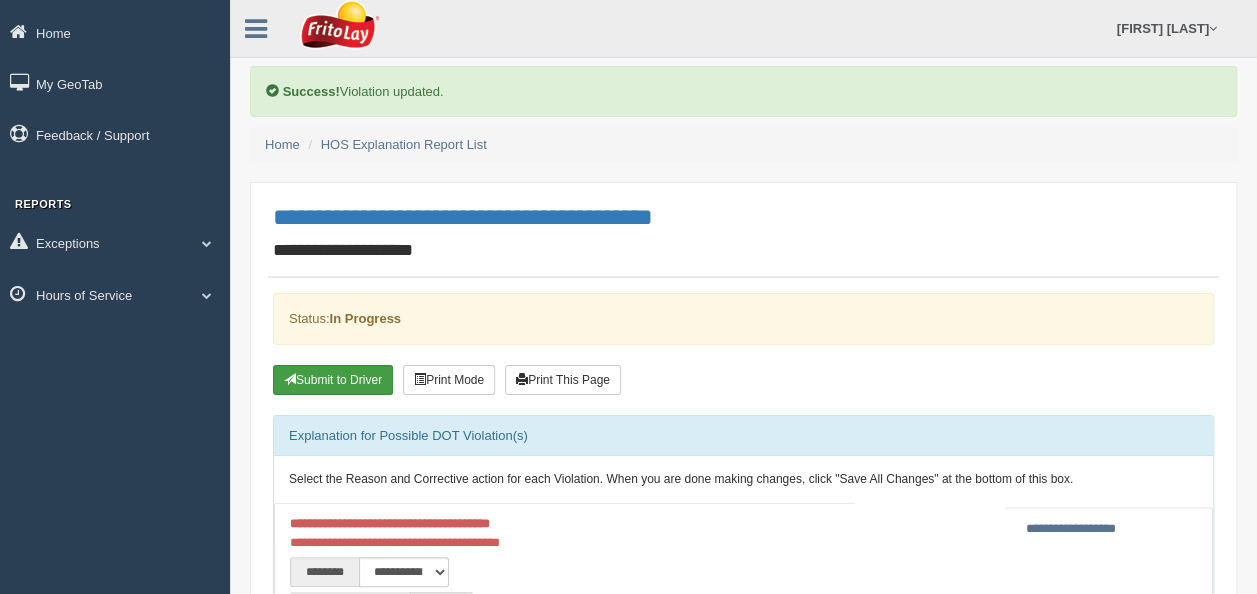 click on "Submit to Driver" at bounding box center (333, 380) 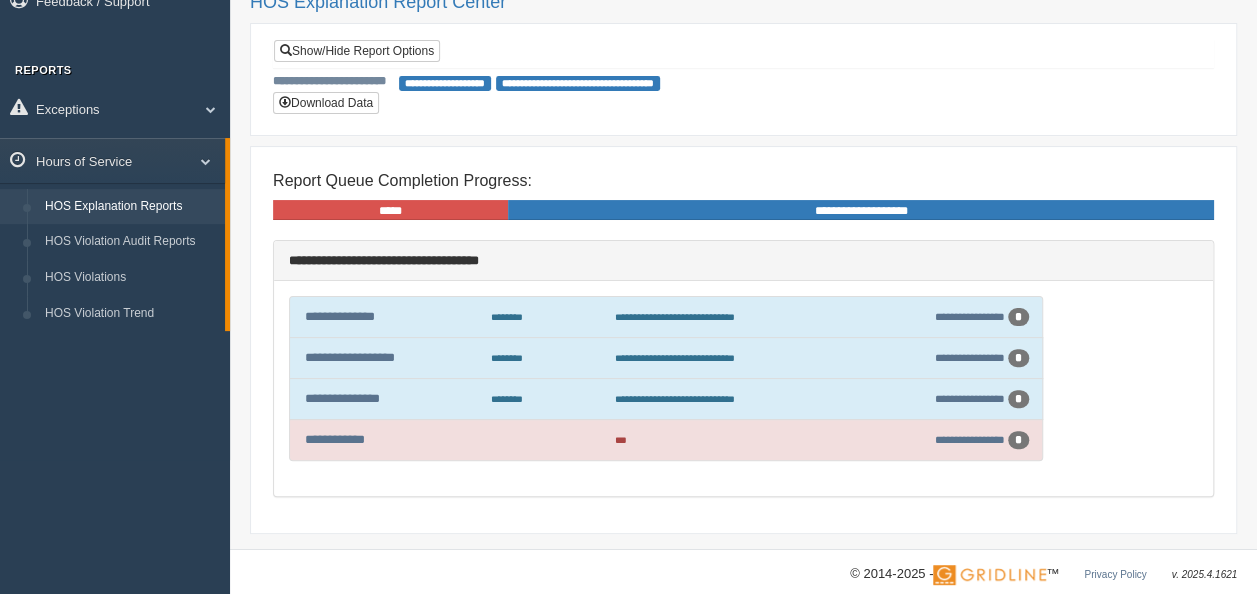 scroll, scrollTop: 151, scrollLeft: 0, axis: vertical 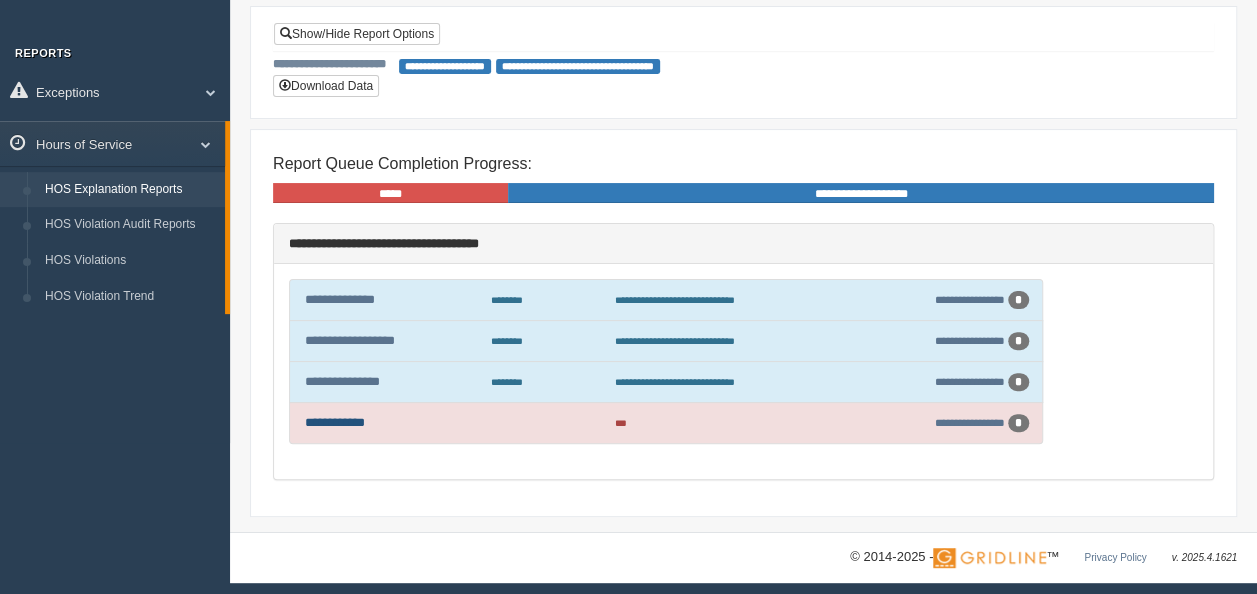 click on "**********" at bounding box center [335, 422] 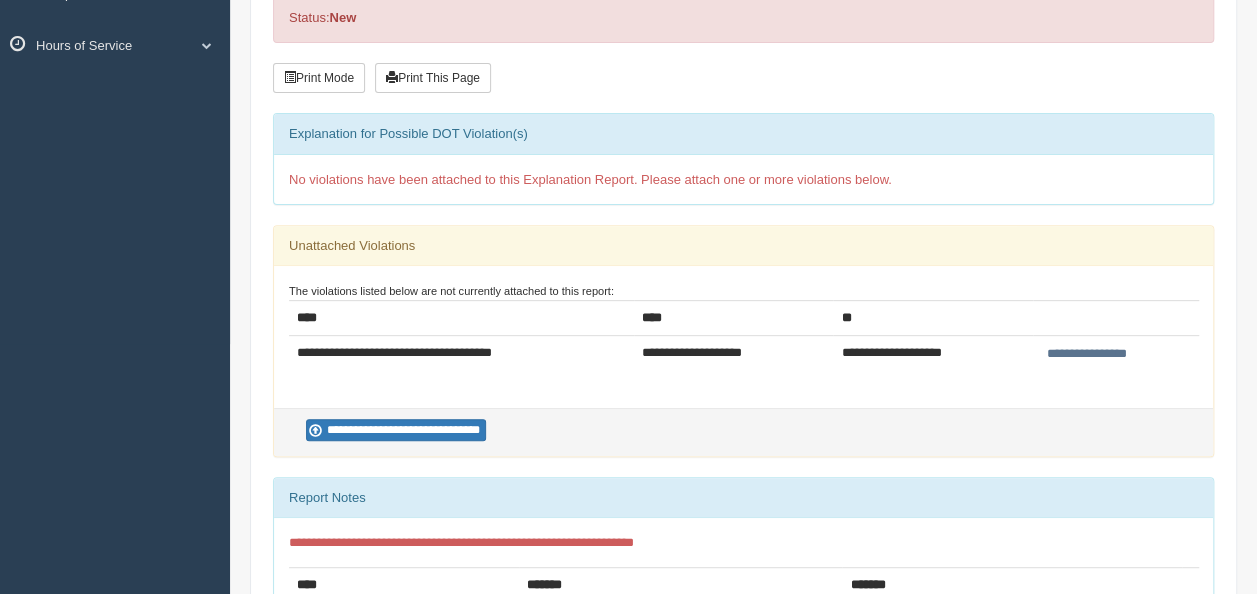 scroll, scrollTop: 300, scrollLeft: 0, axis: vertical 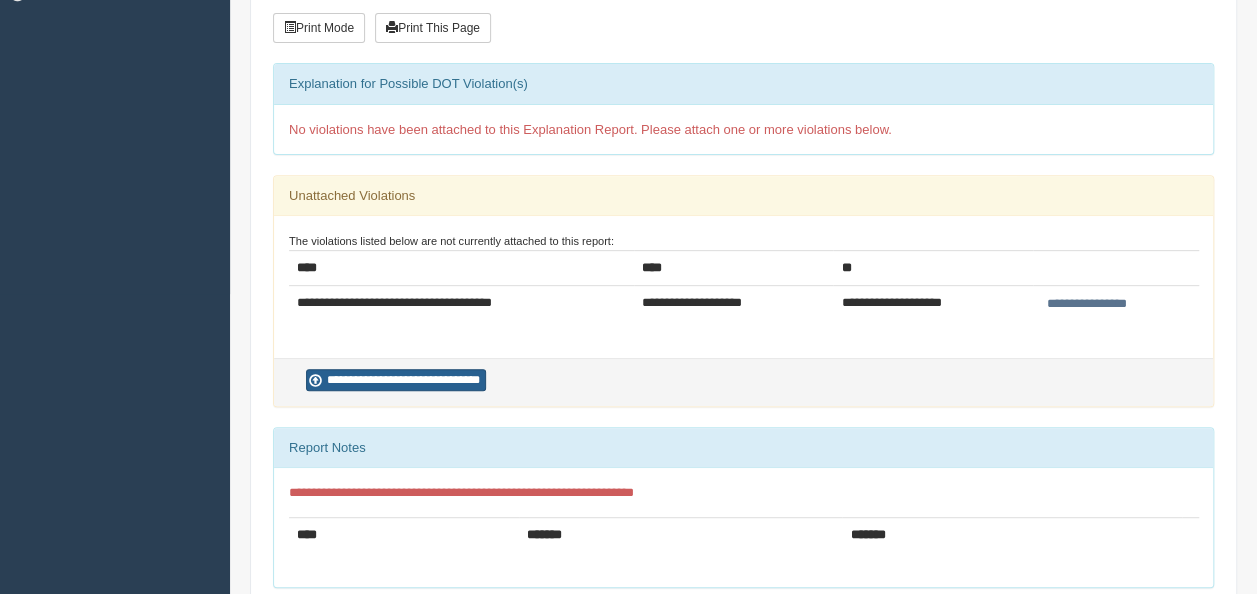 click on "**********" at bounding box center (396, 380) 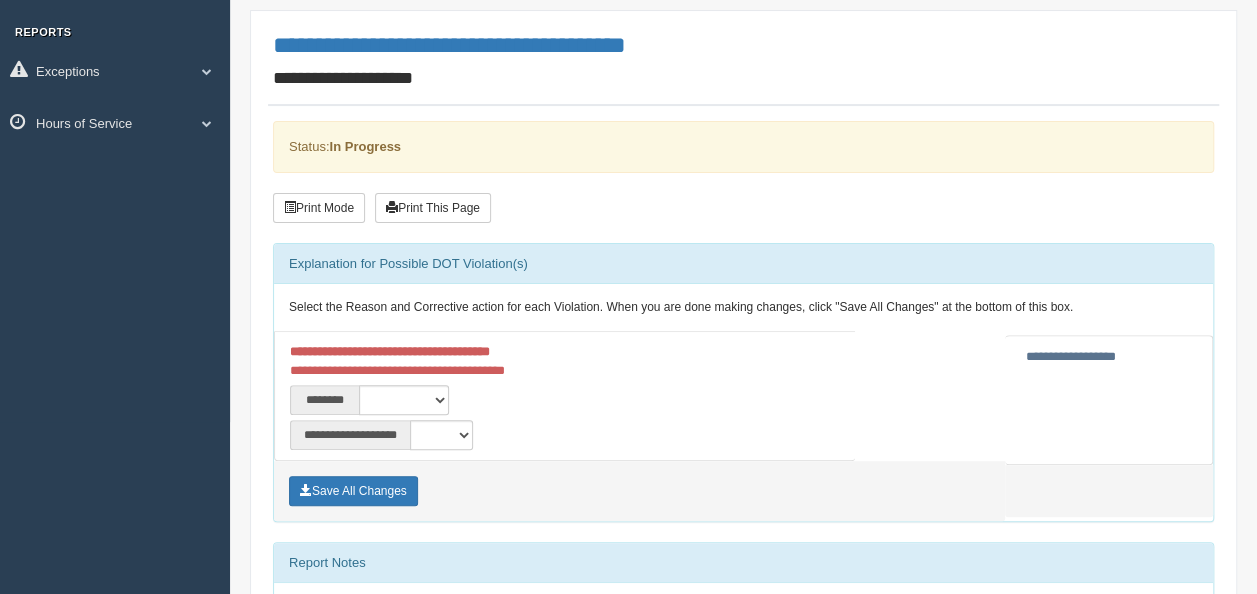 scroll, scrollTop: 200, scrollLeft: 0, axis: vertical 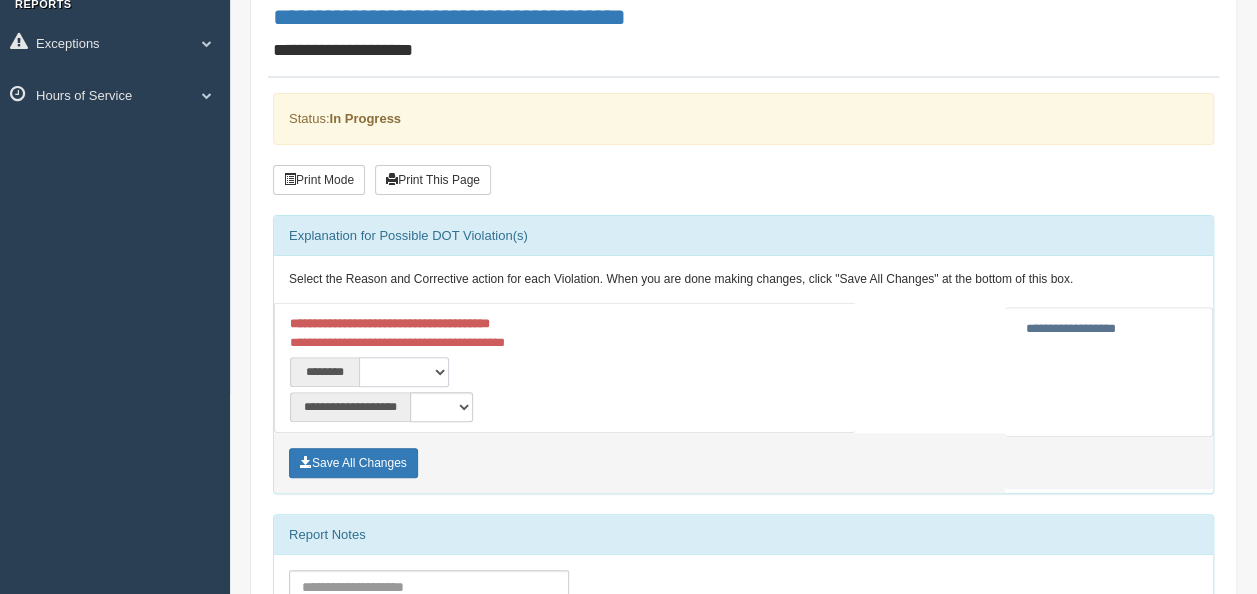 click on "**********" at bounding box center [404, 372] 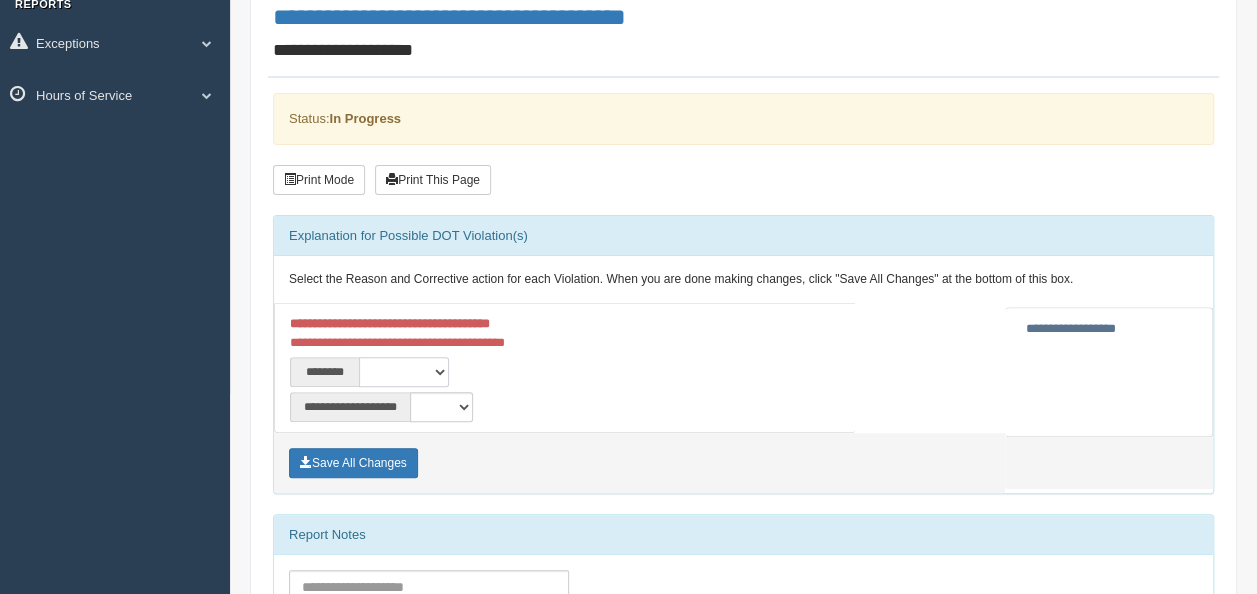select on "****" 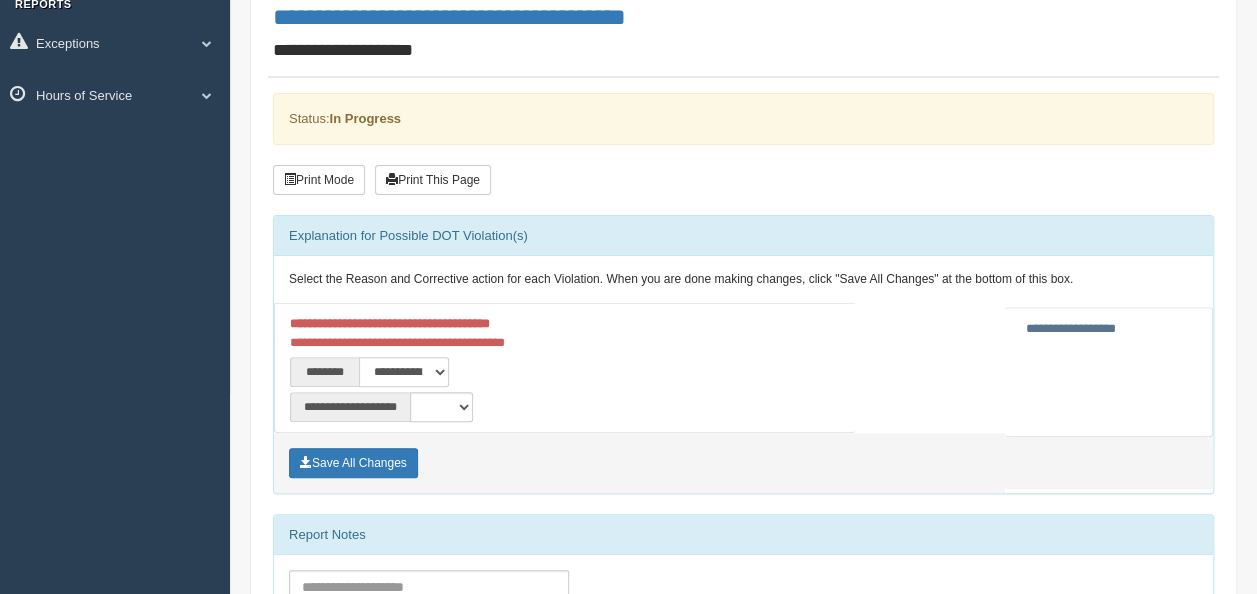 click on "**********" at bounding box center (404, 372) 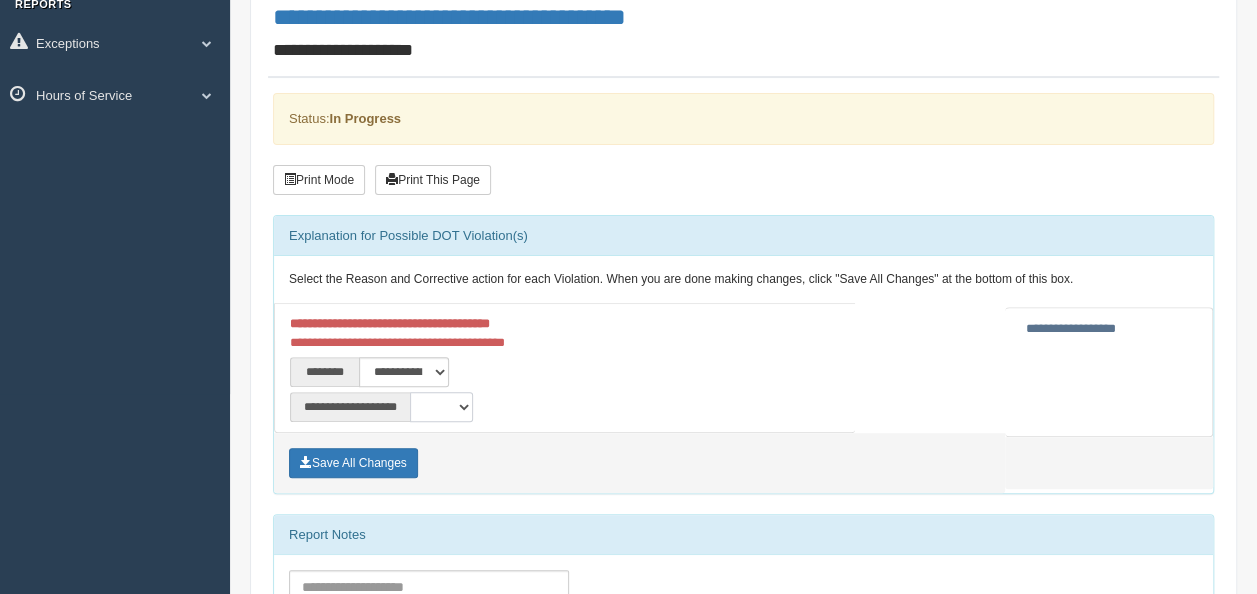 click on "**********" at bounding box center (441, 407) 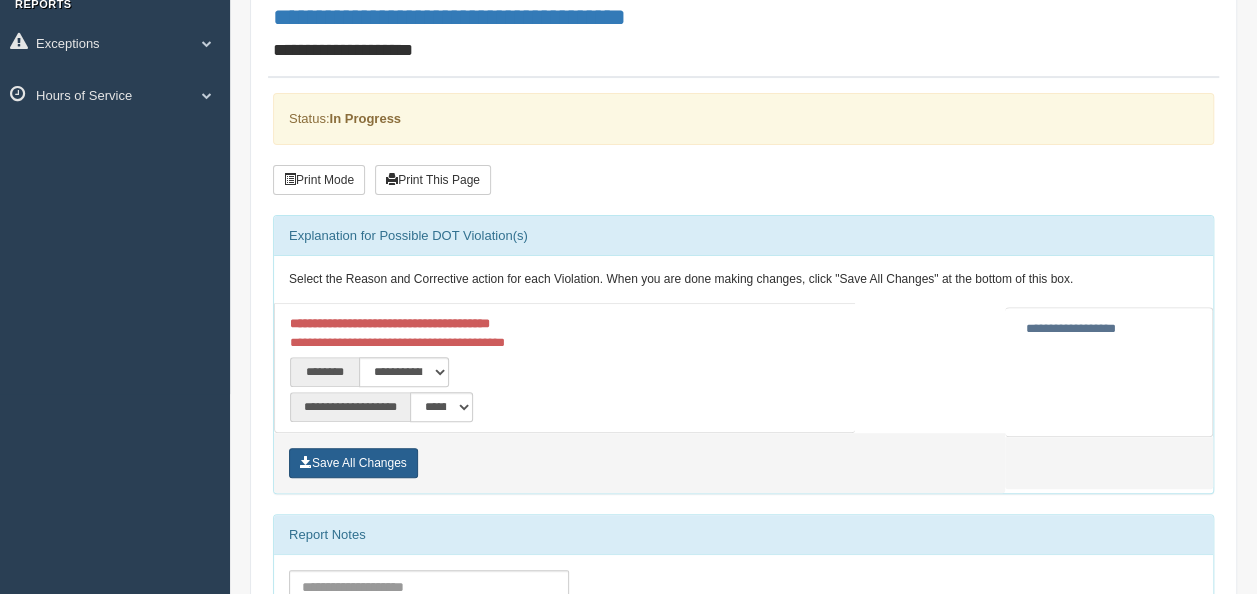 click on "Save All Changes" at bounding box center [353, 463] 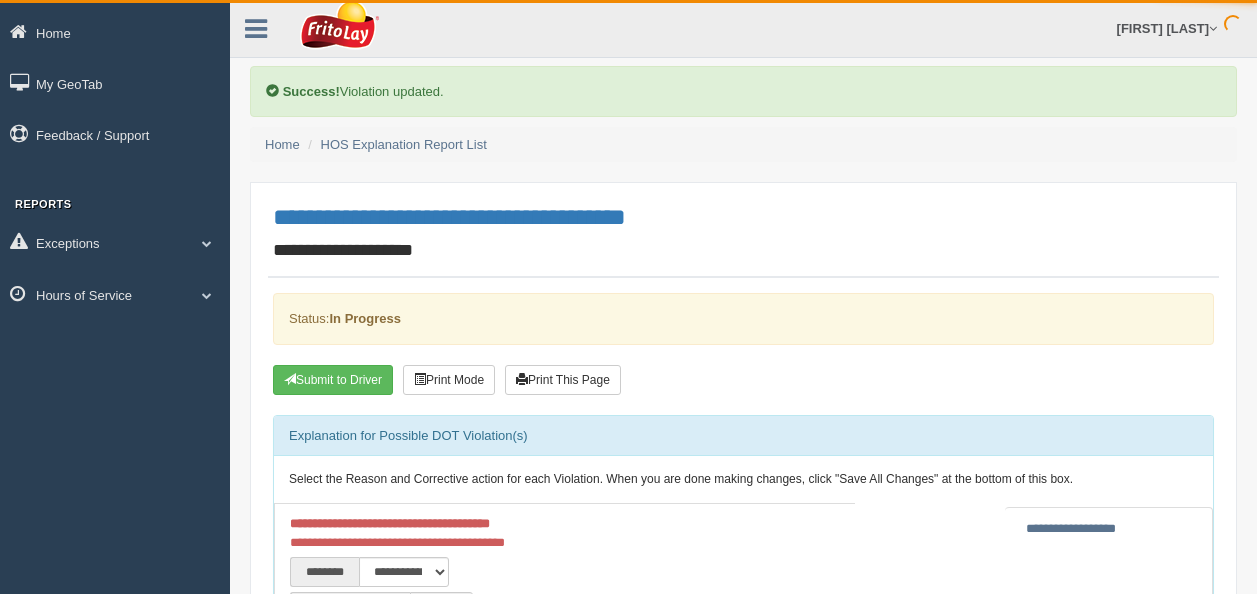 scroll, scrollTop: 0, scrollLeft: 0, axis: both 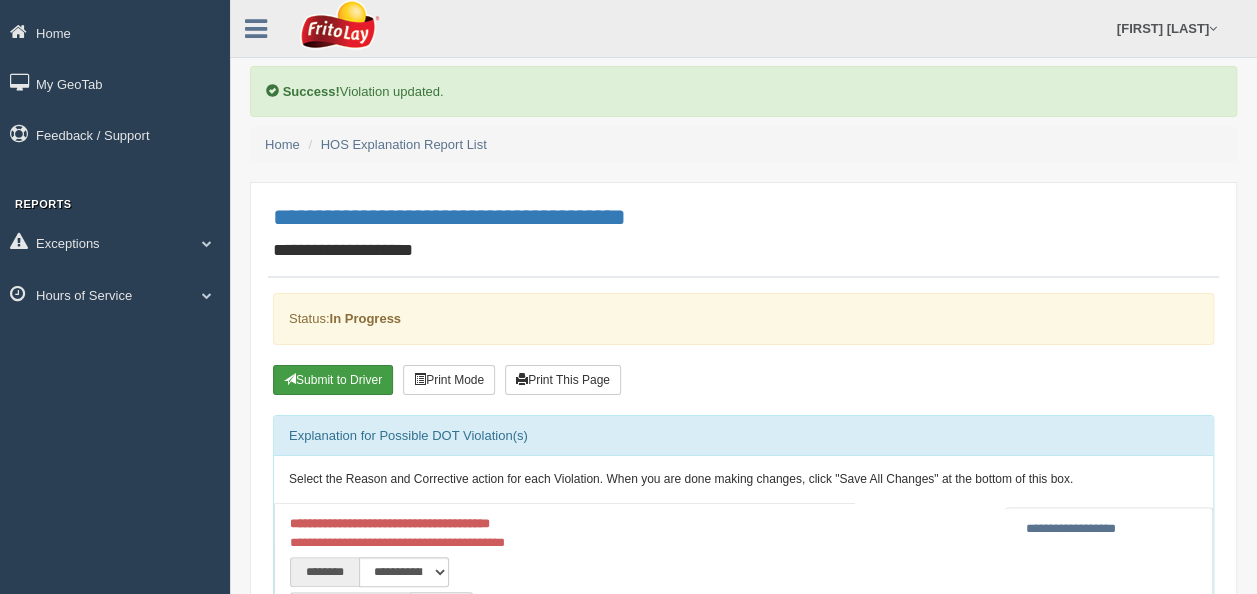 click on "Submit to Driver" at bounding box center [333, 380] 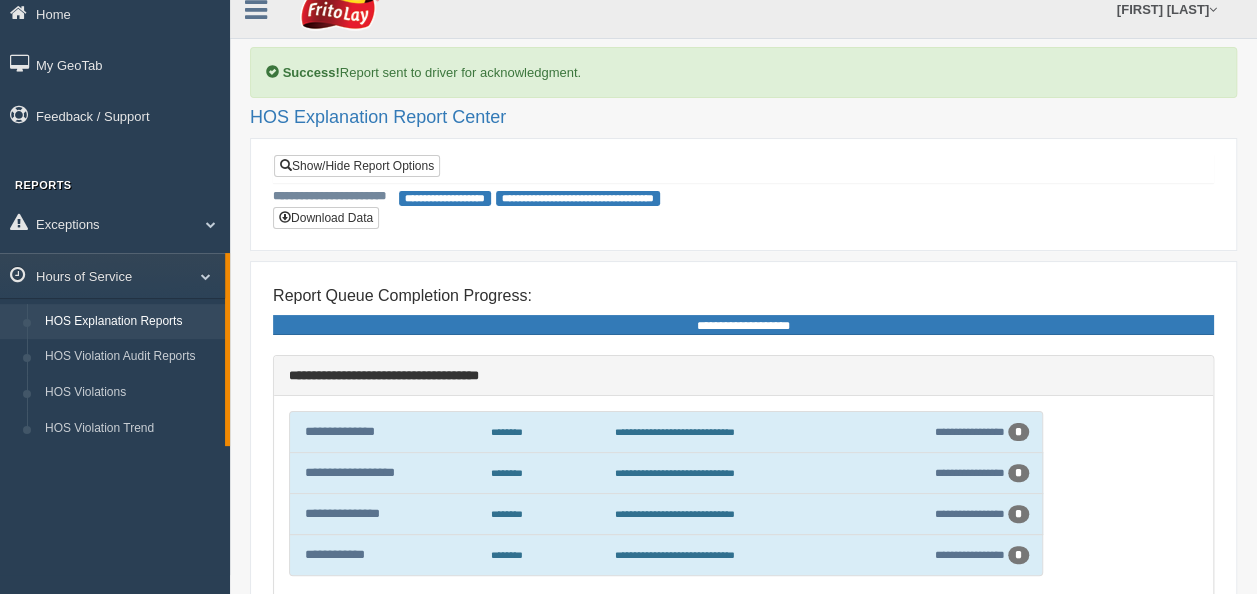 scroll, scrollTop: 0, scrollLeft: 0, axis: both 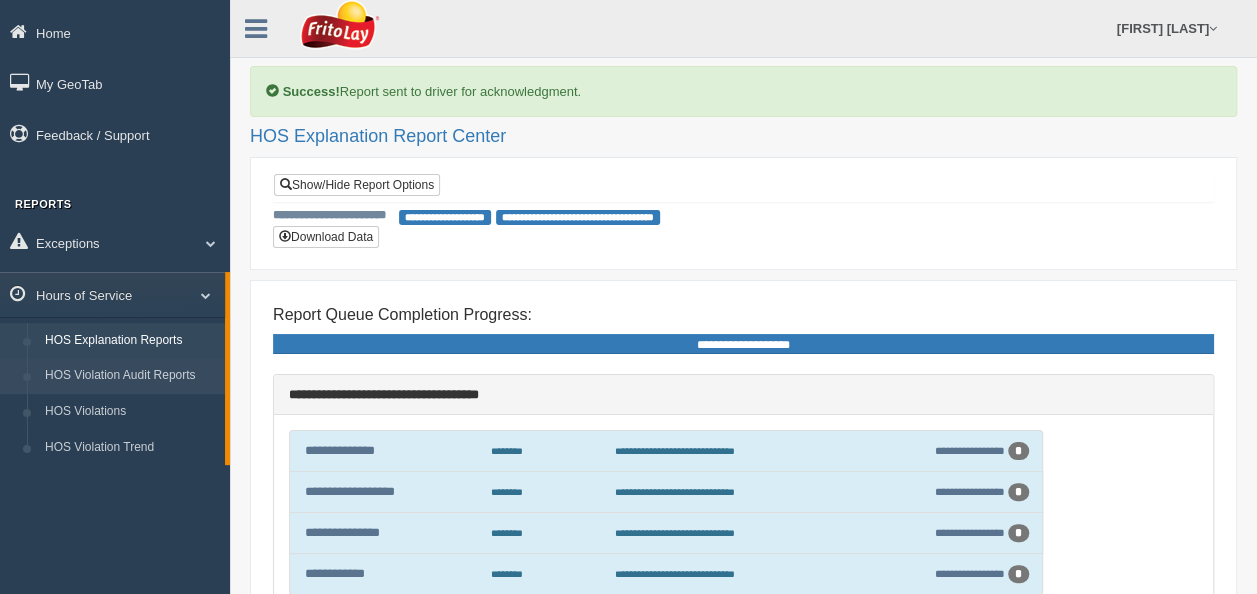 click on "HOS Violation Audit Reports" at bounding box center [130, 376] 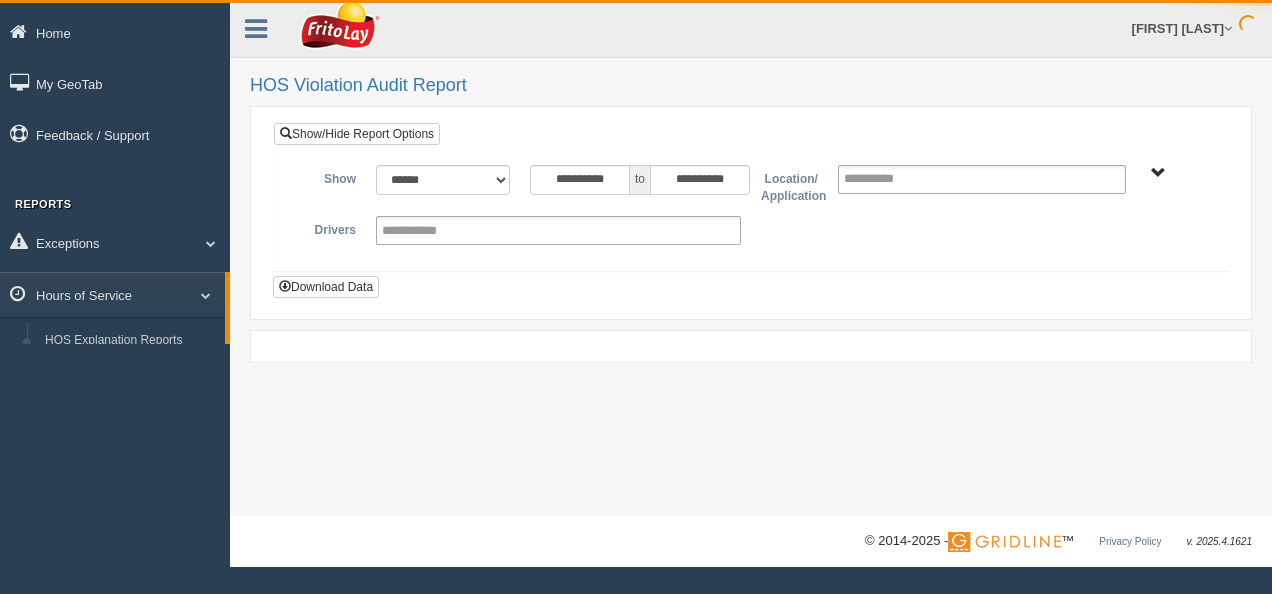 scroll, scrollTop: 0, scrollLeft: 0, axis: both 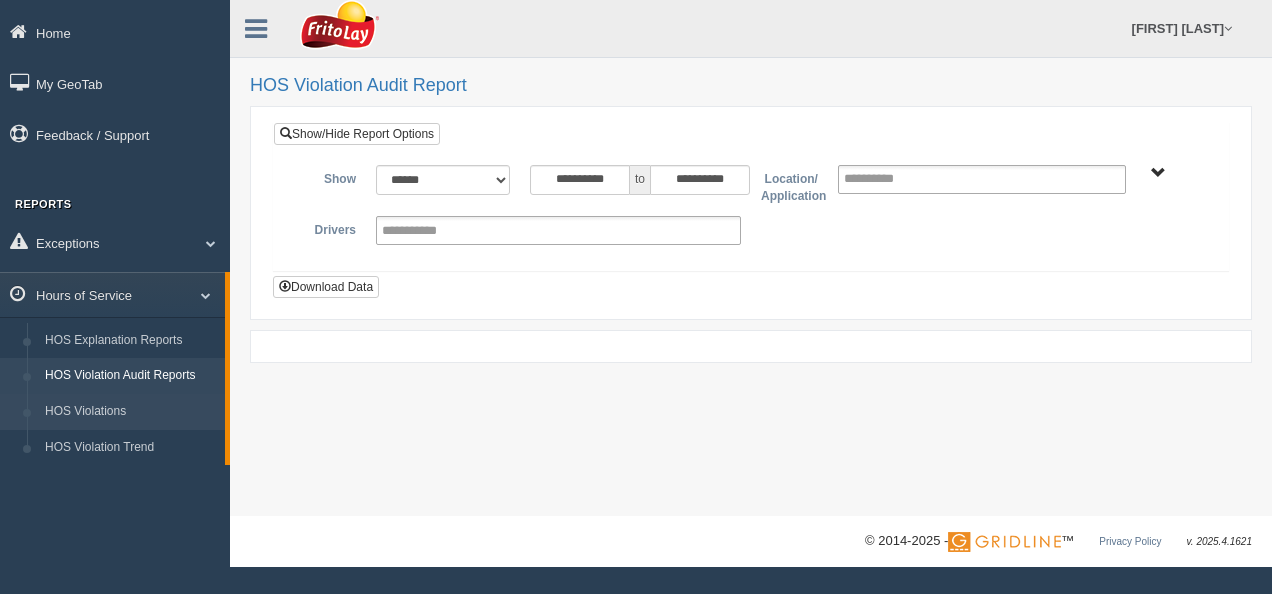 click on "HOS Violations" at bounding box center (130, 412) 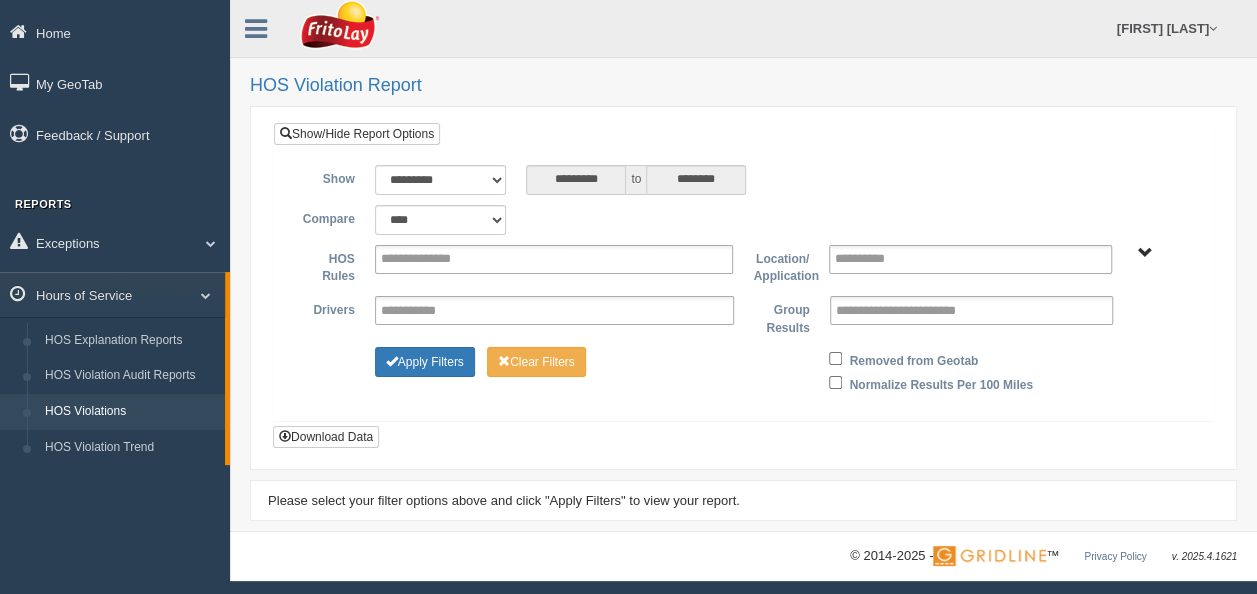 scroll, scrollTop: 0, scrollLeft: 0, axis: both 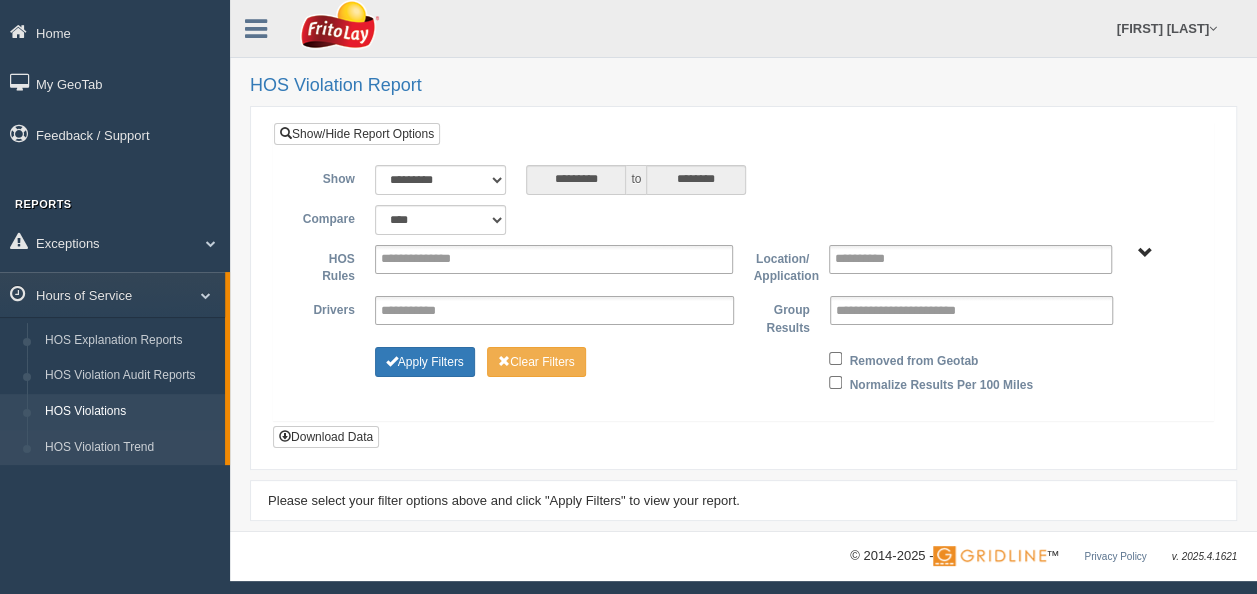 click on "HOS Violation Trend" at bounding box center [130, 448] 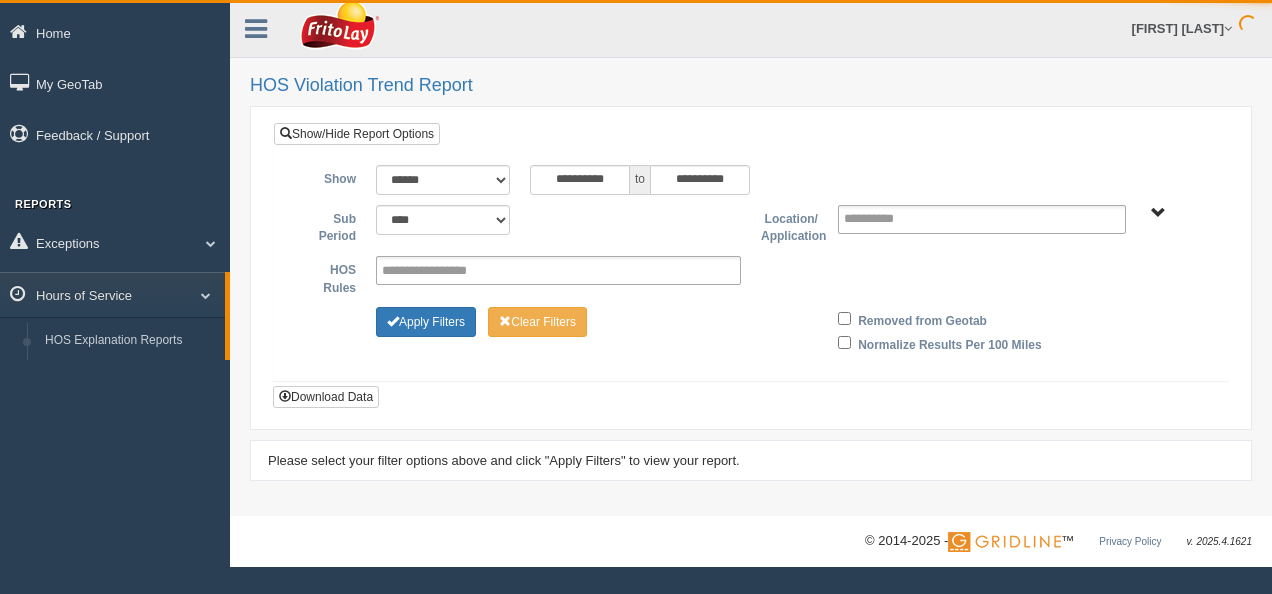scroll, scrollTop: 0, scrollLeft: 0, axis: both 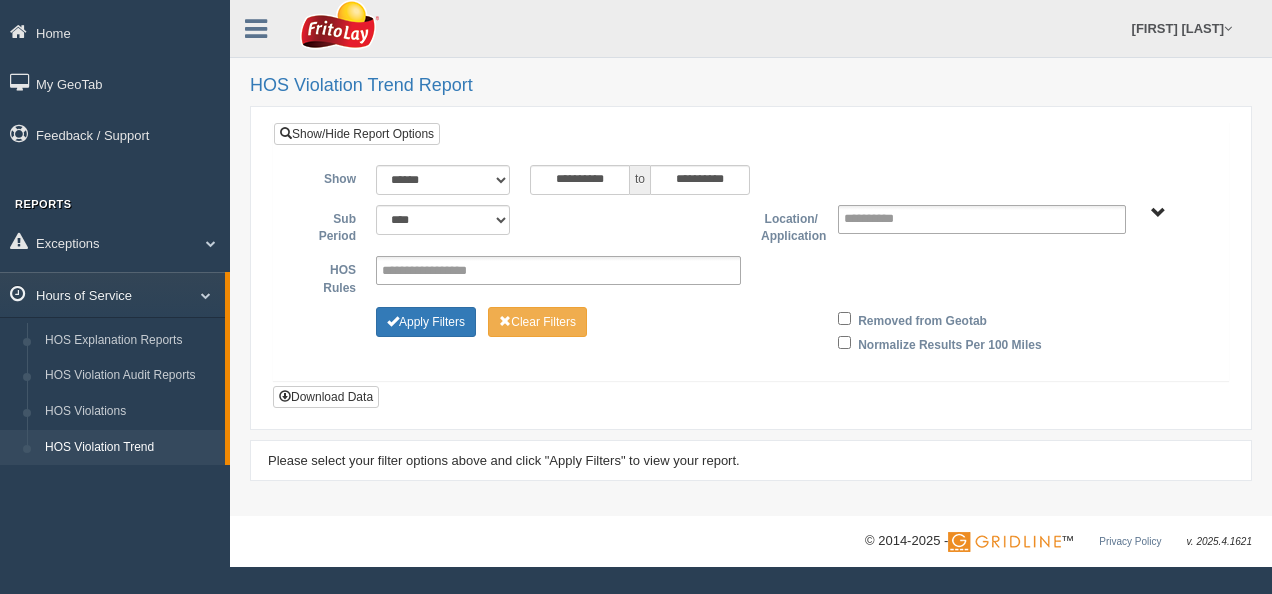 click at bounding box center [198, 295] 